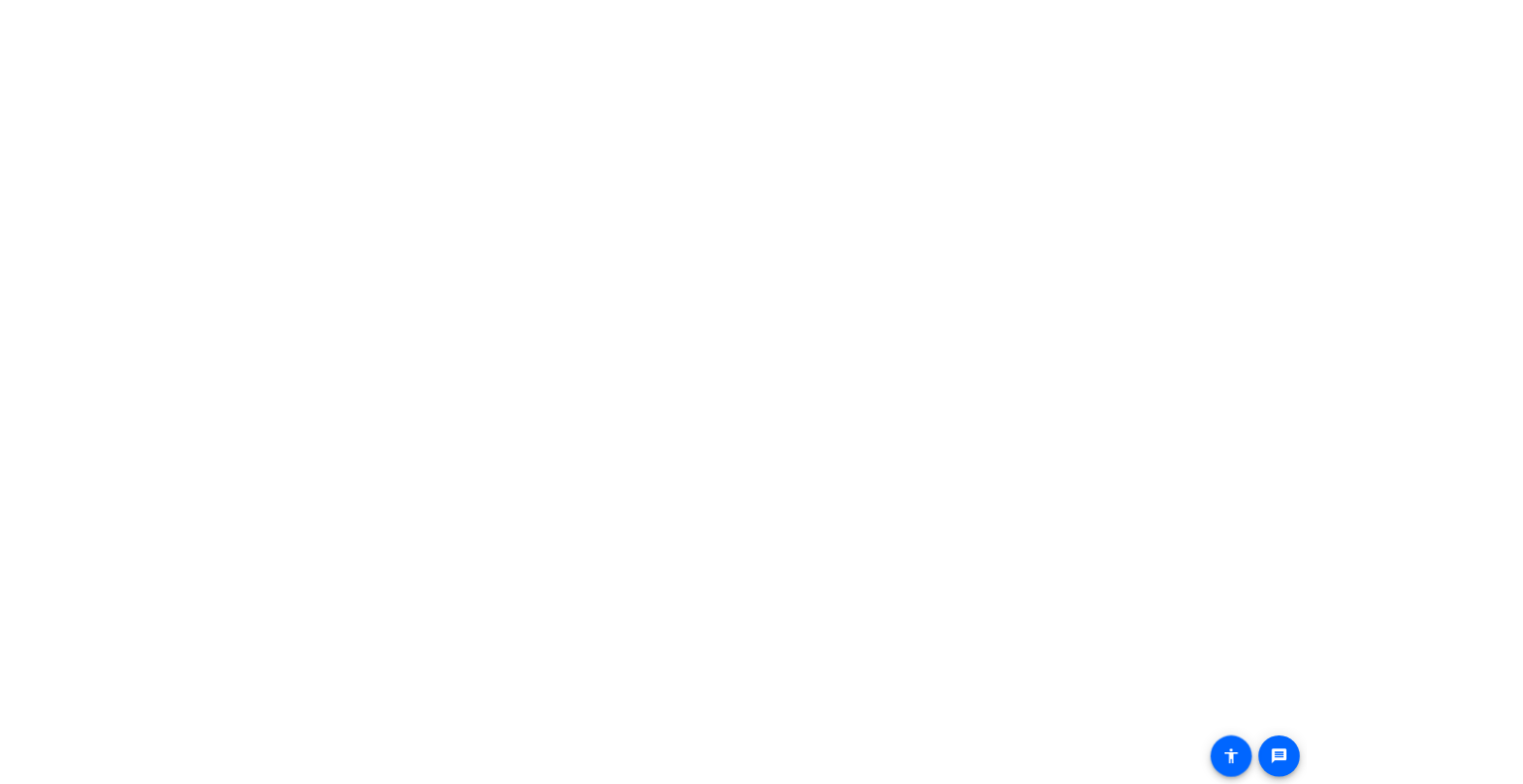 scroll, scrollTop: 0, scrollLeft: 0, axis: both 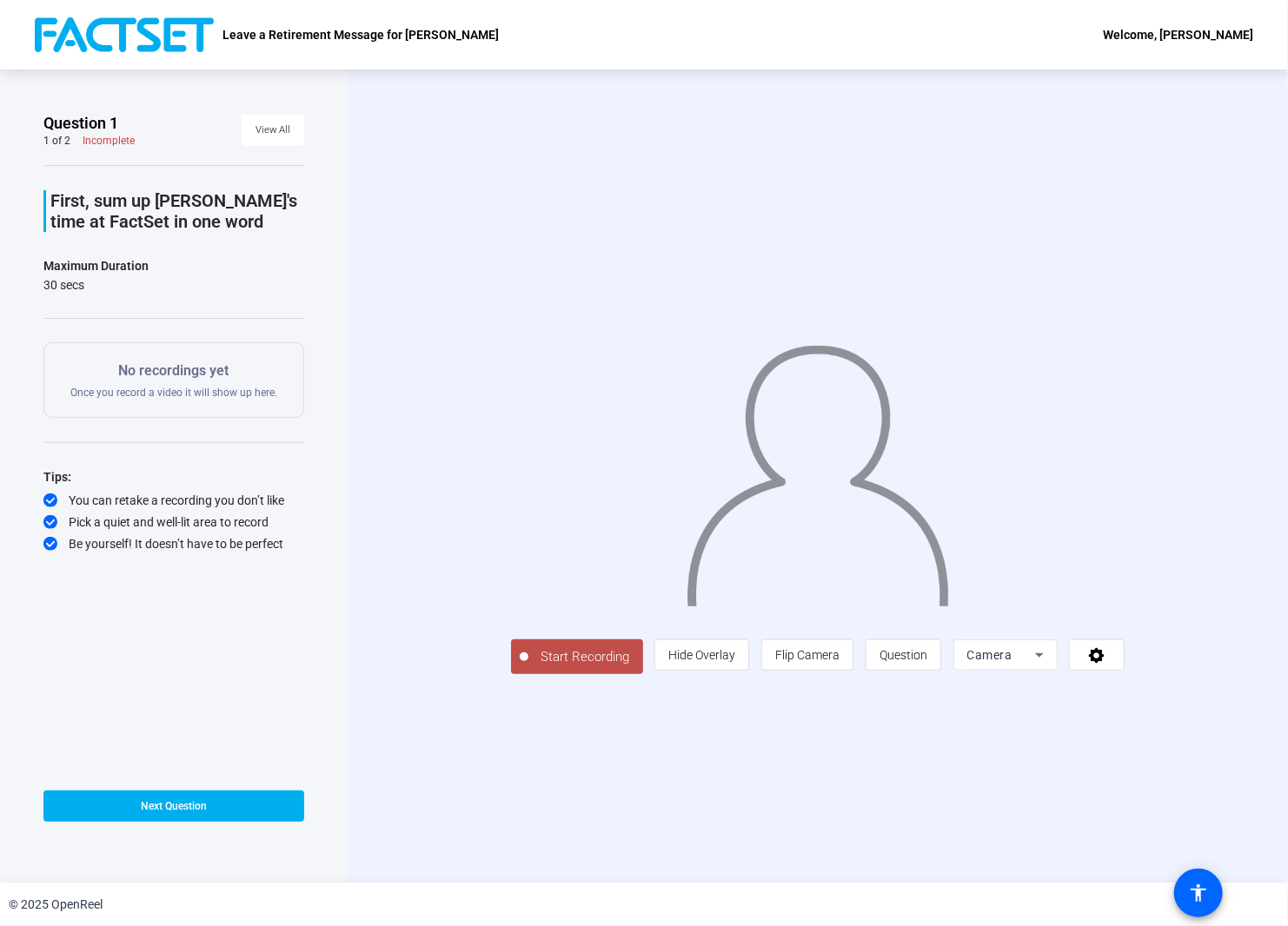click 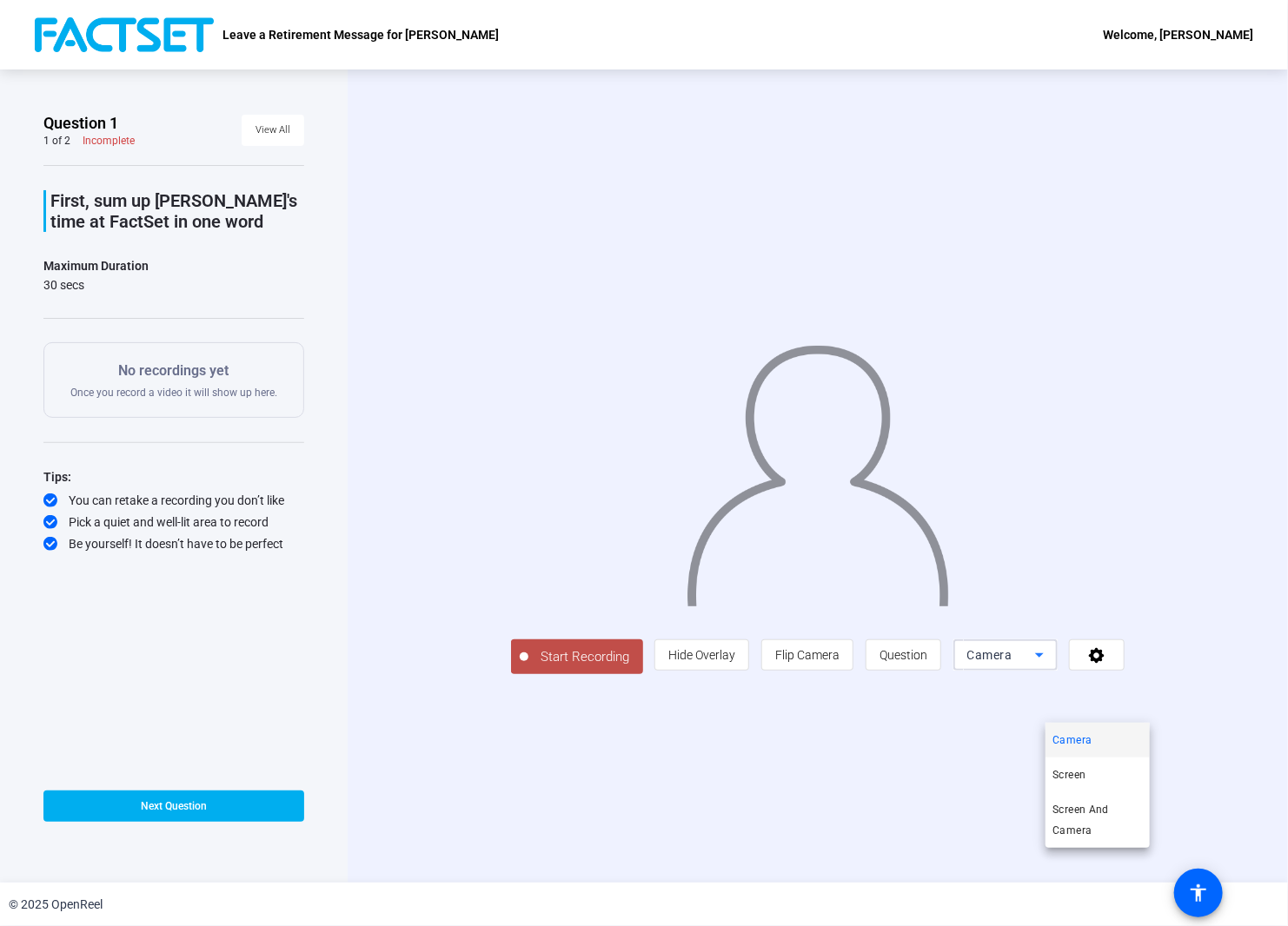 click at bounding box center [644, 463] 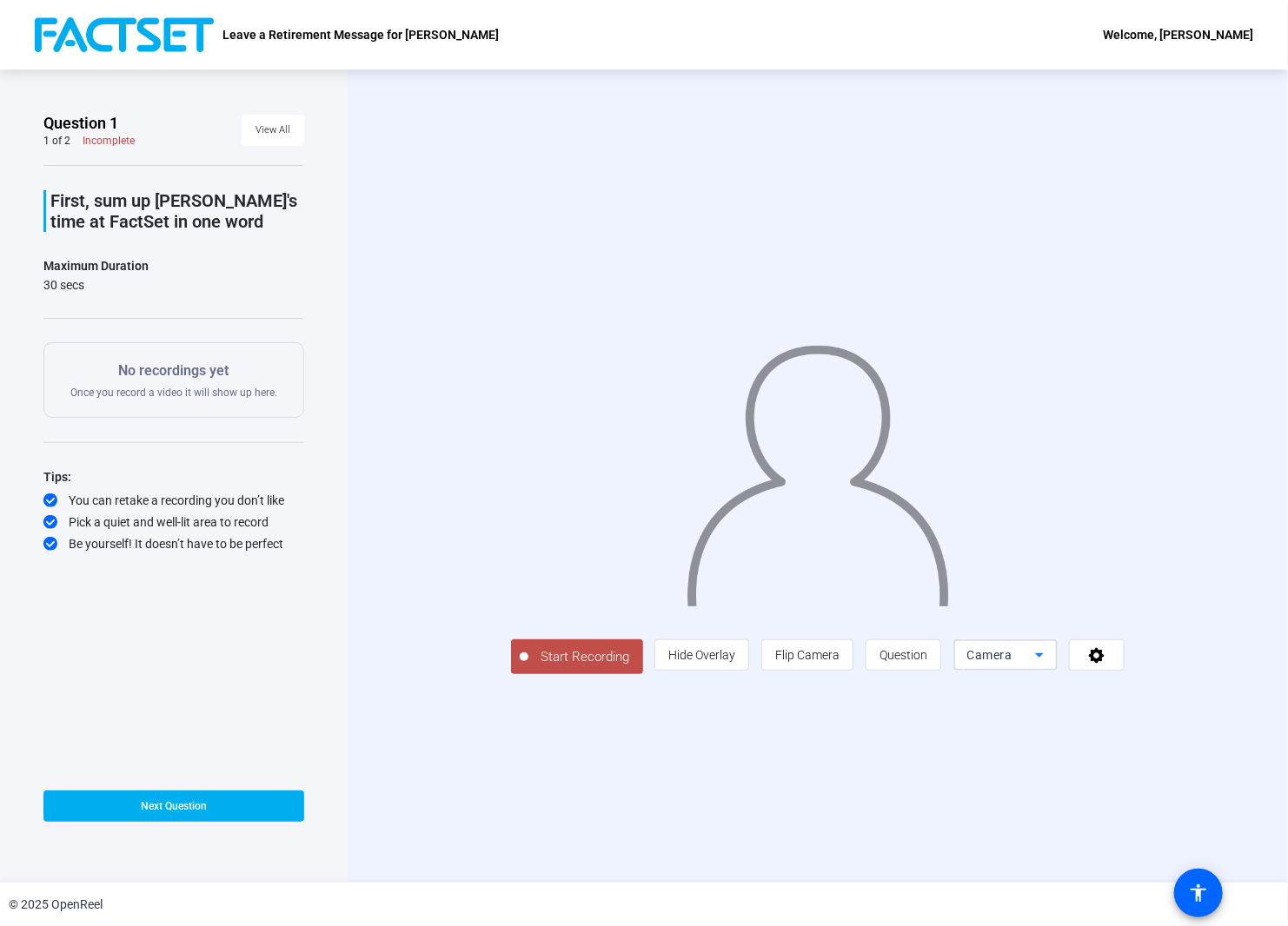 click on "Camera" at bounding box center (1001, 655) 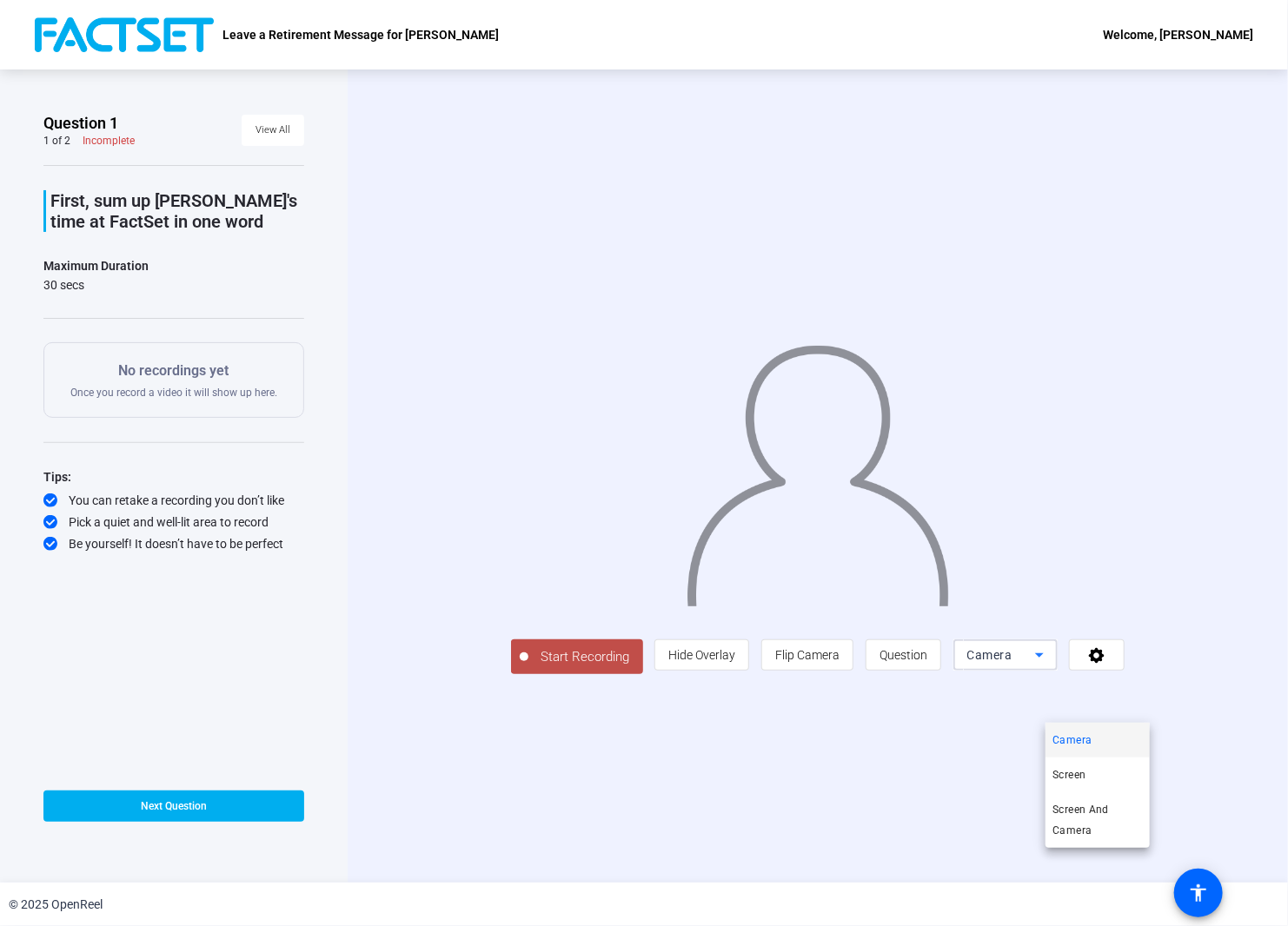 click at bounding box center [644, 463] 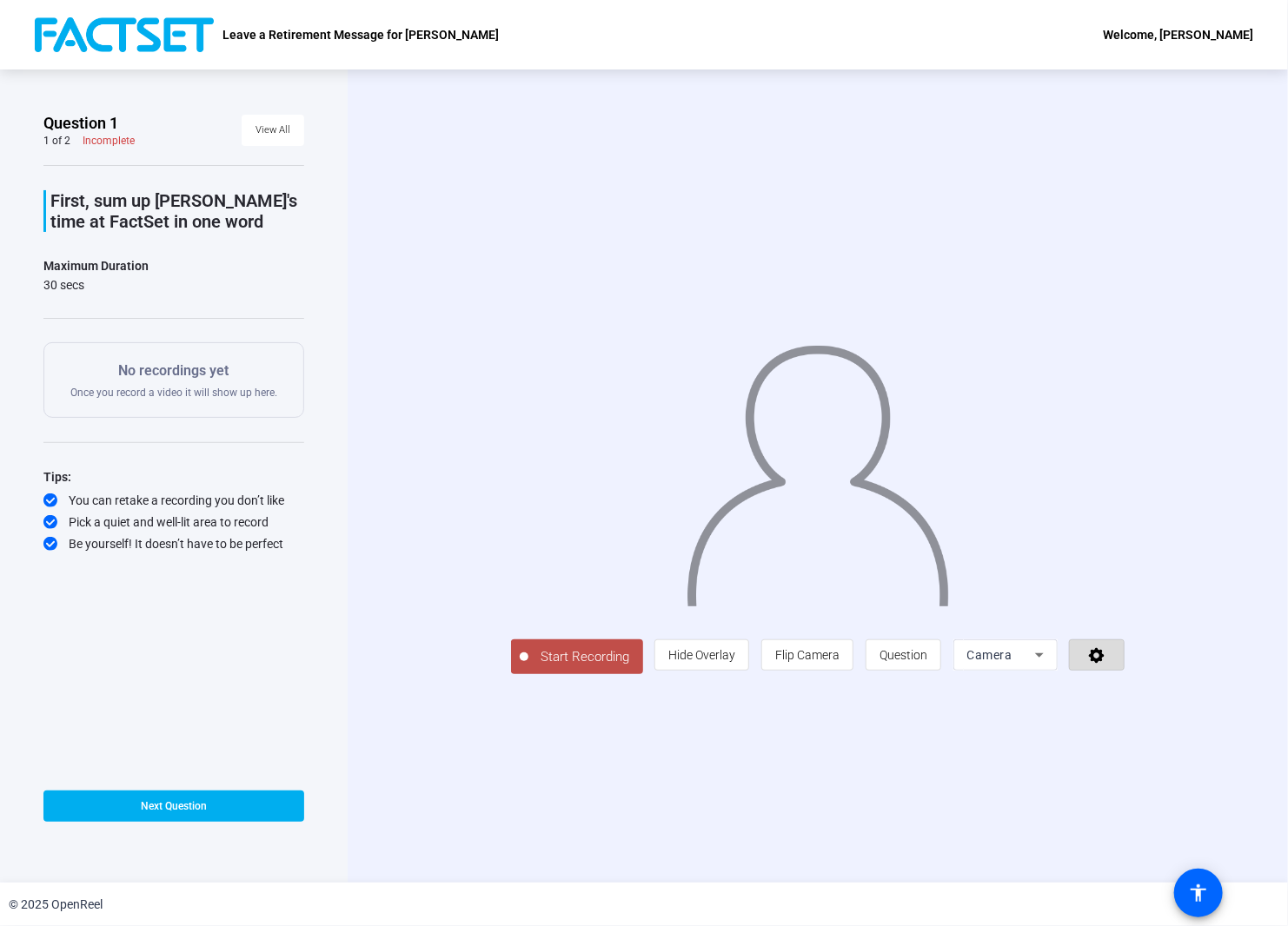click 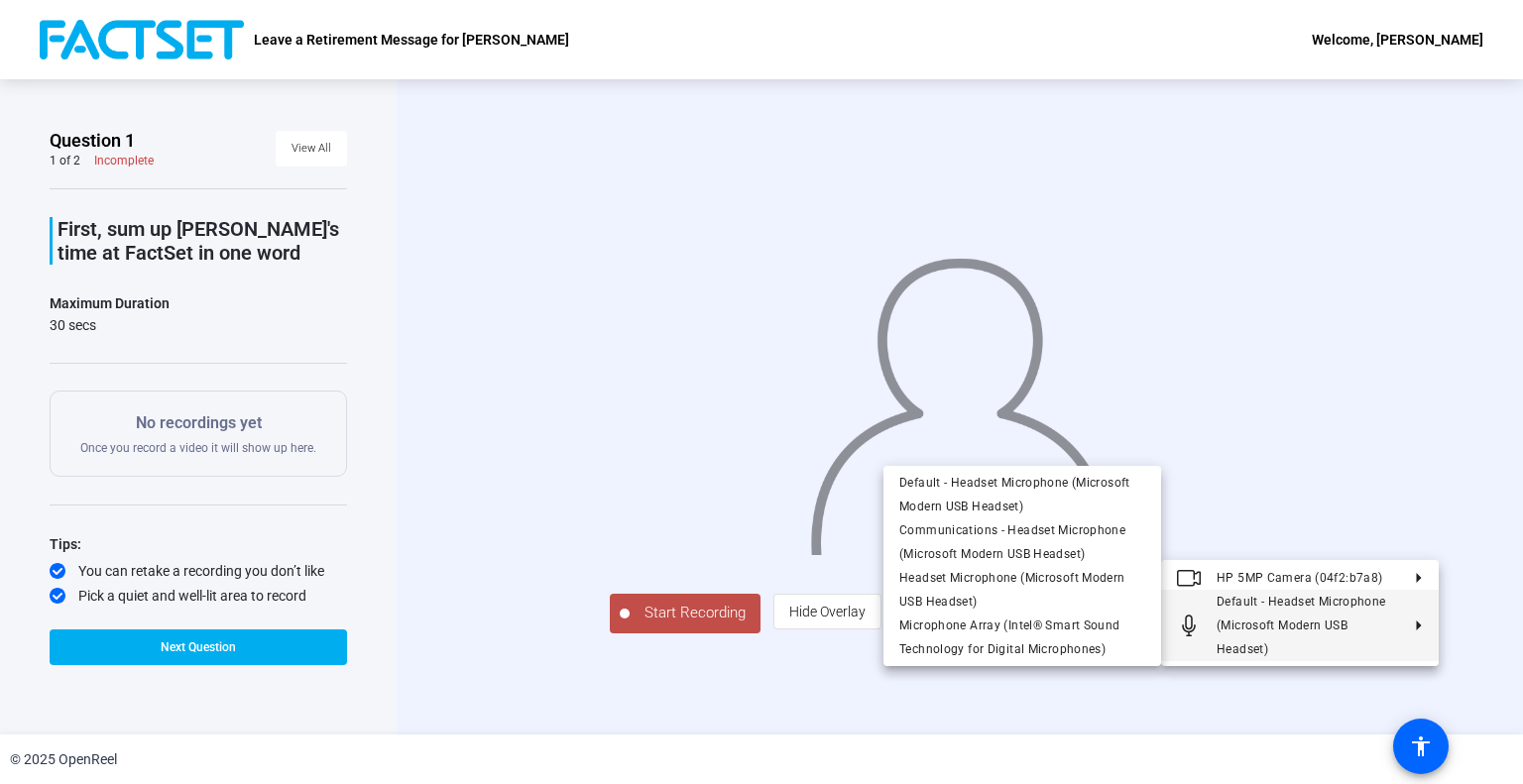 click at bounding box center [762, 392] 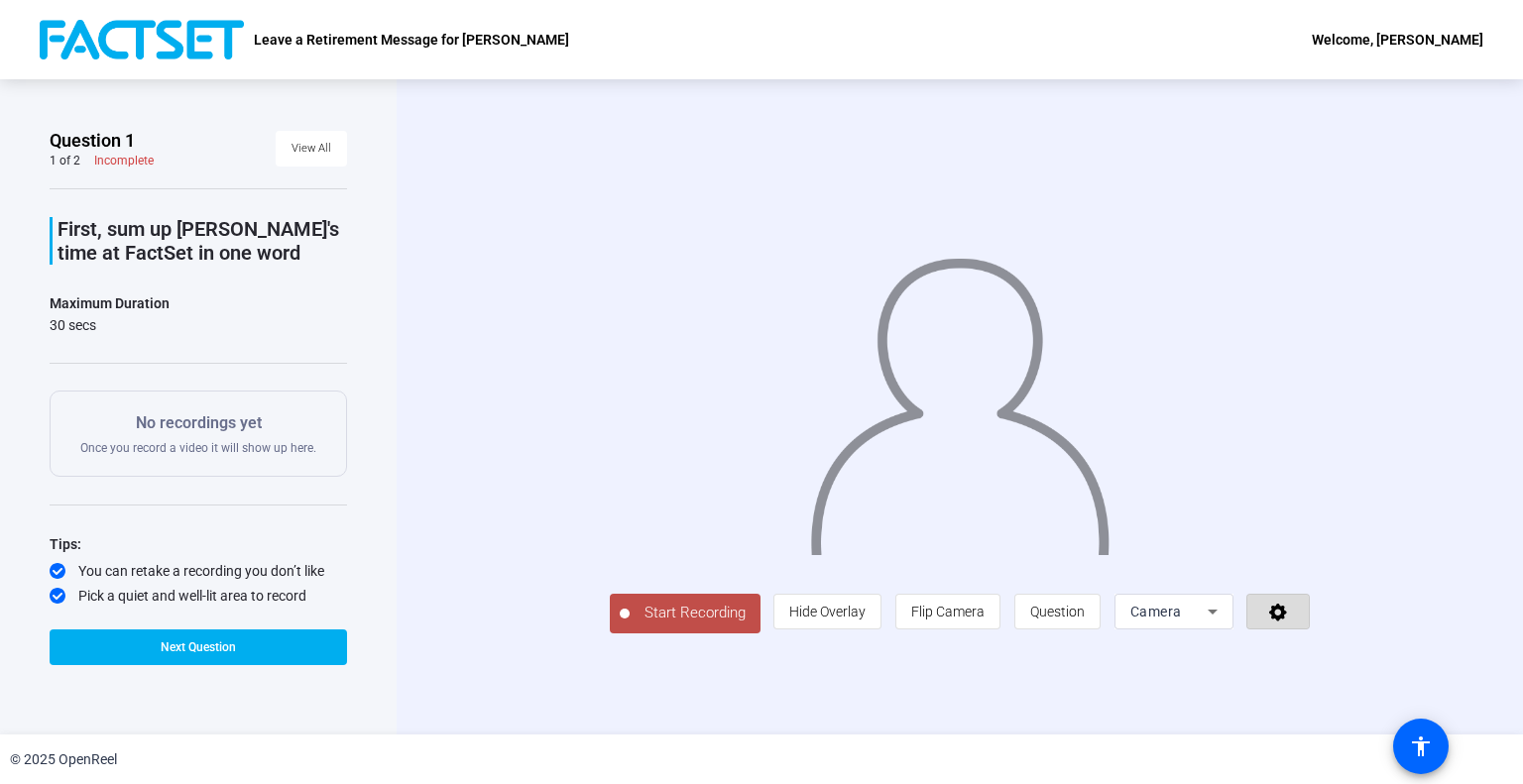 click 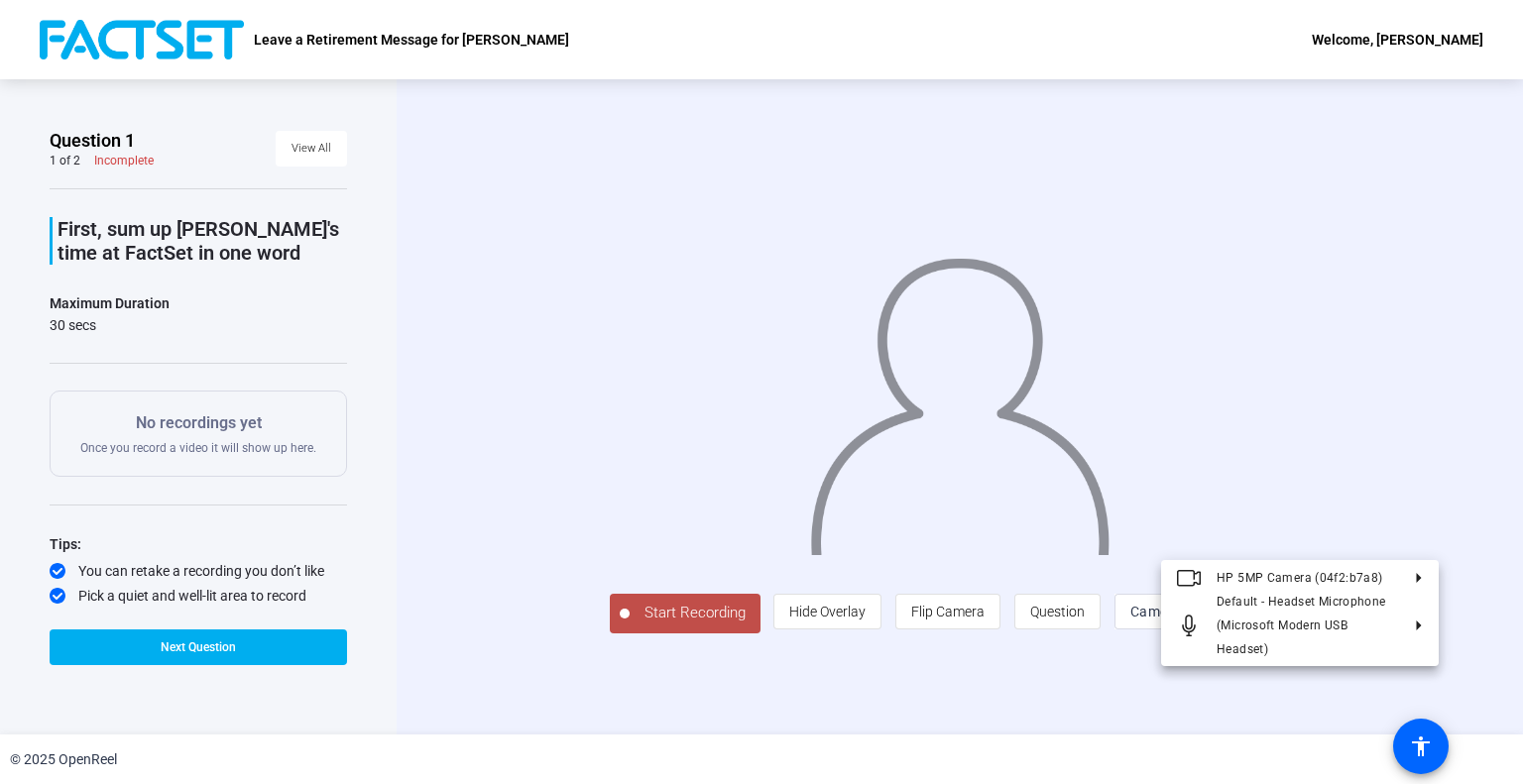 click at bounding box center (762, 392) 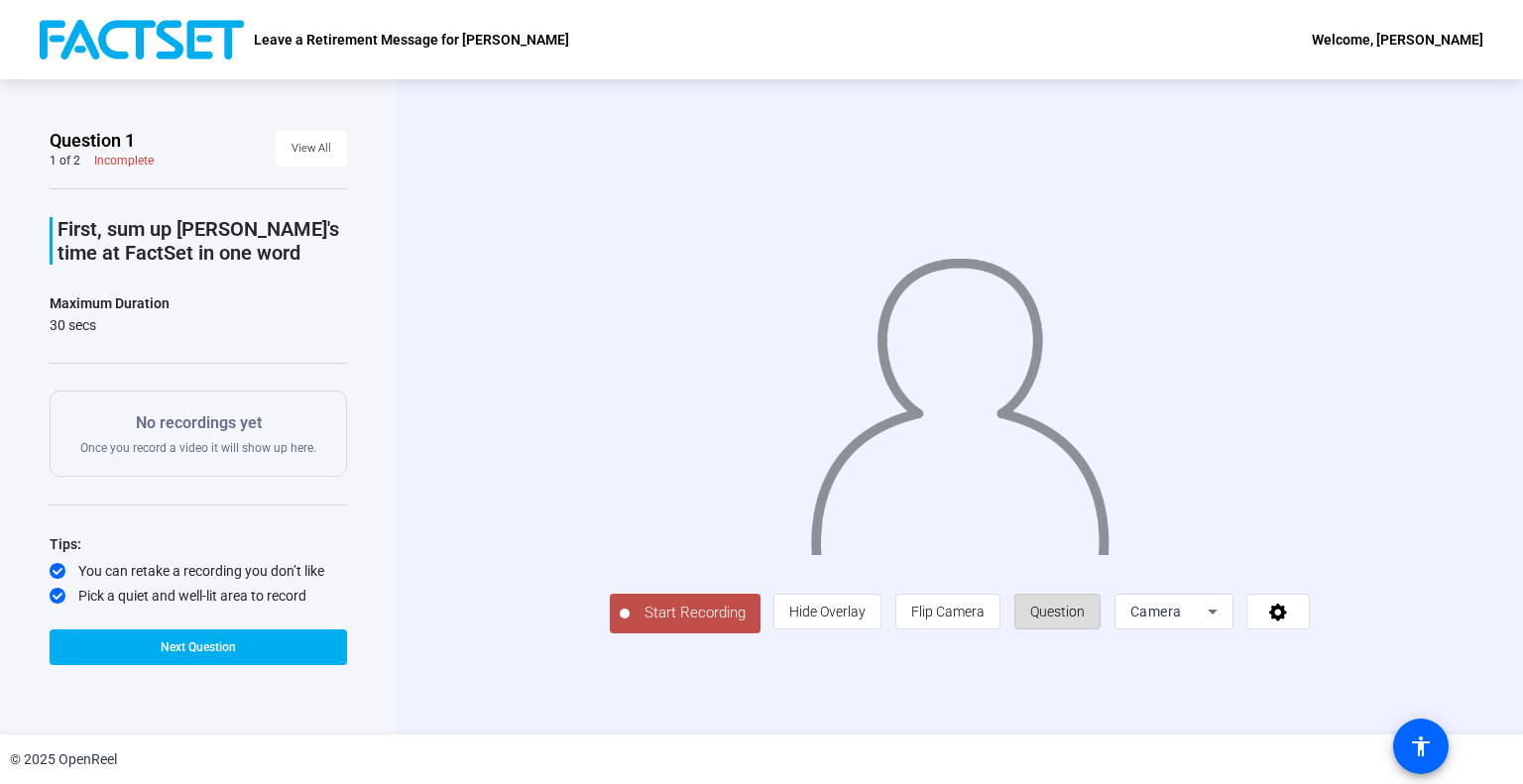 click on "Question" 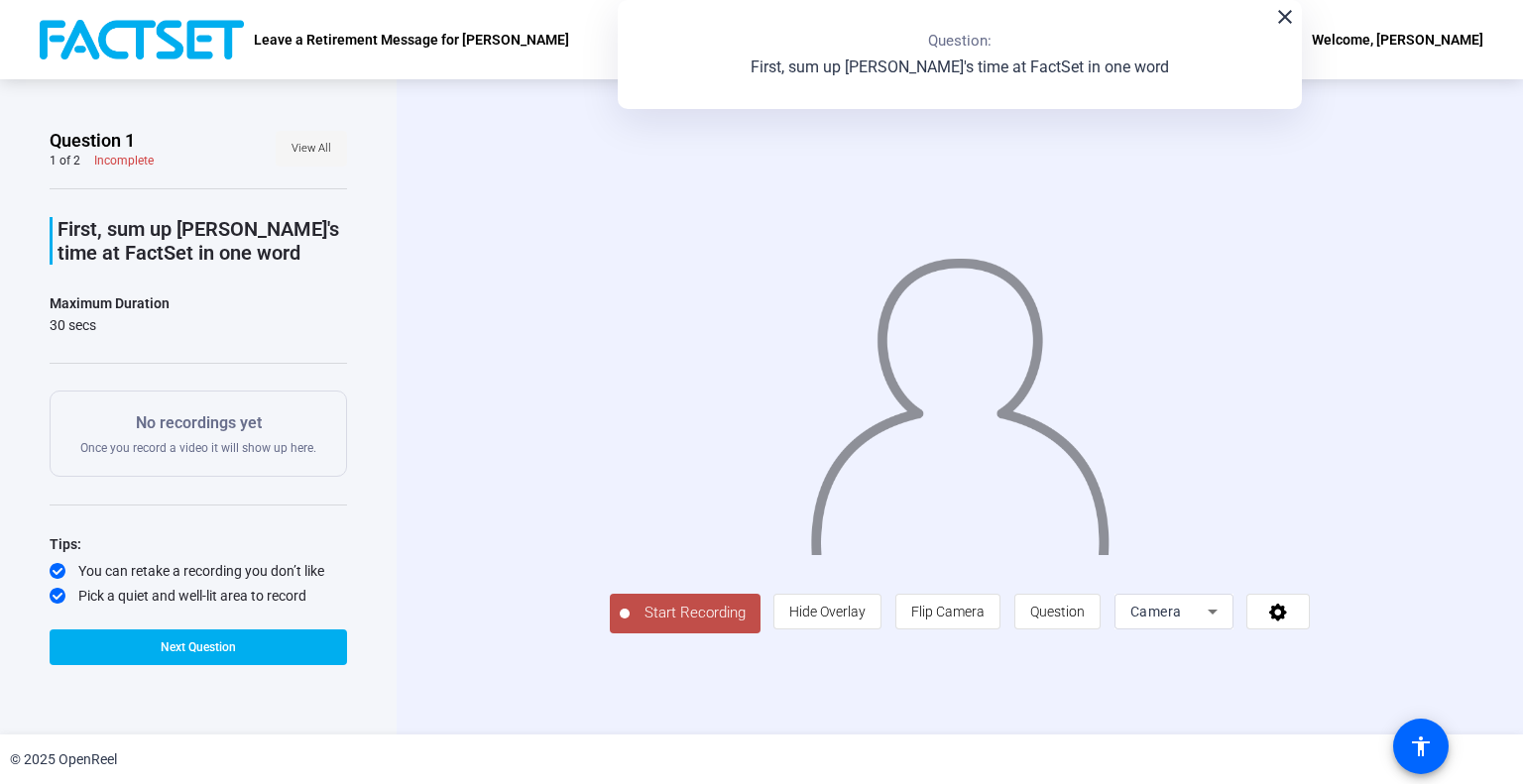 click on "View All" 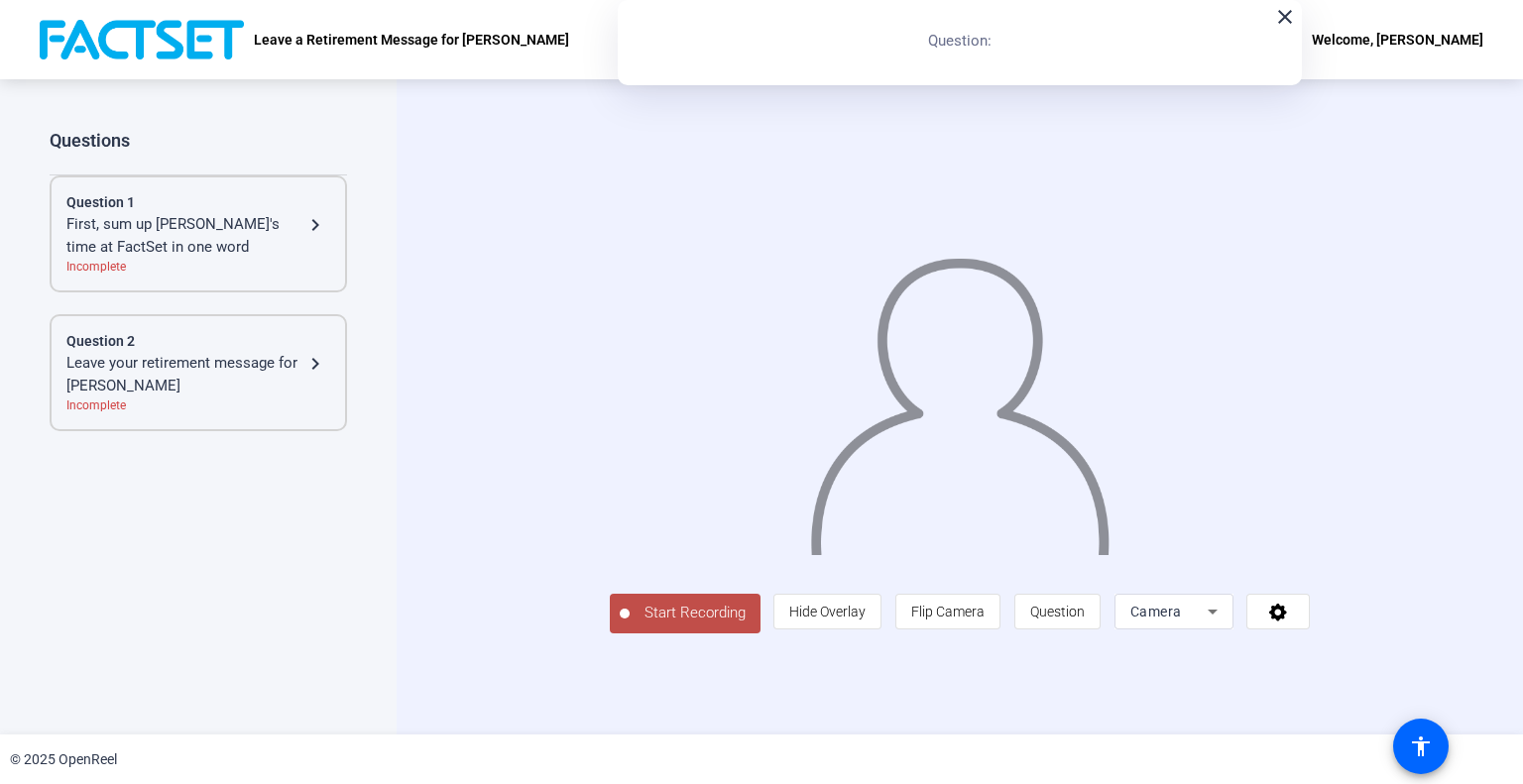 click on "close" 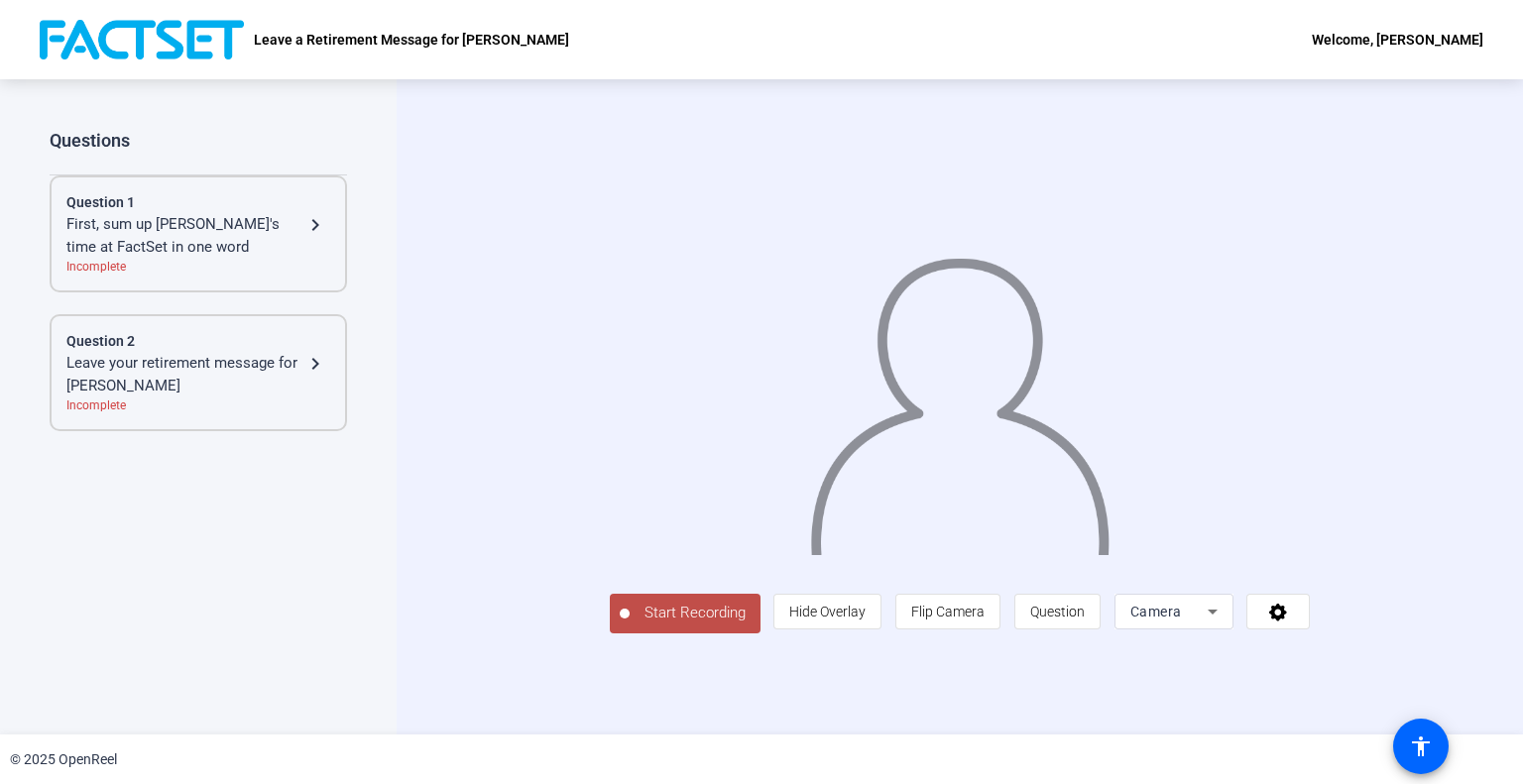 click on "First, sum up [PERSON_NAME]'s time at FactSet in one word" 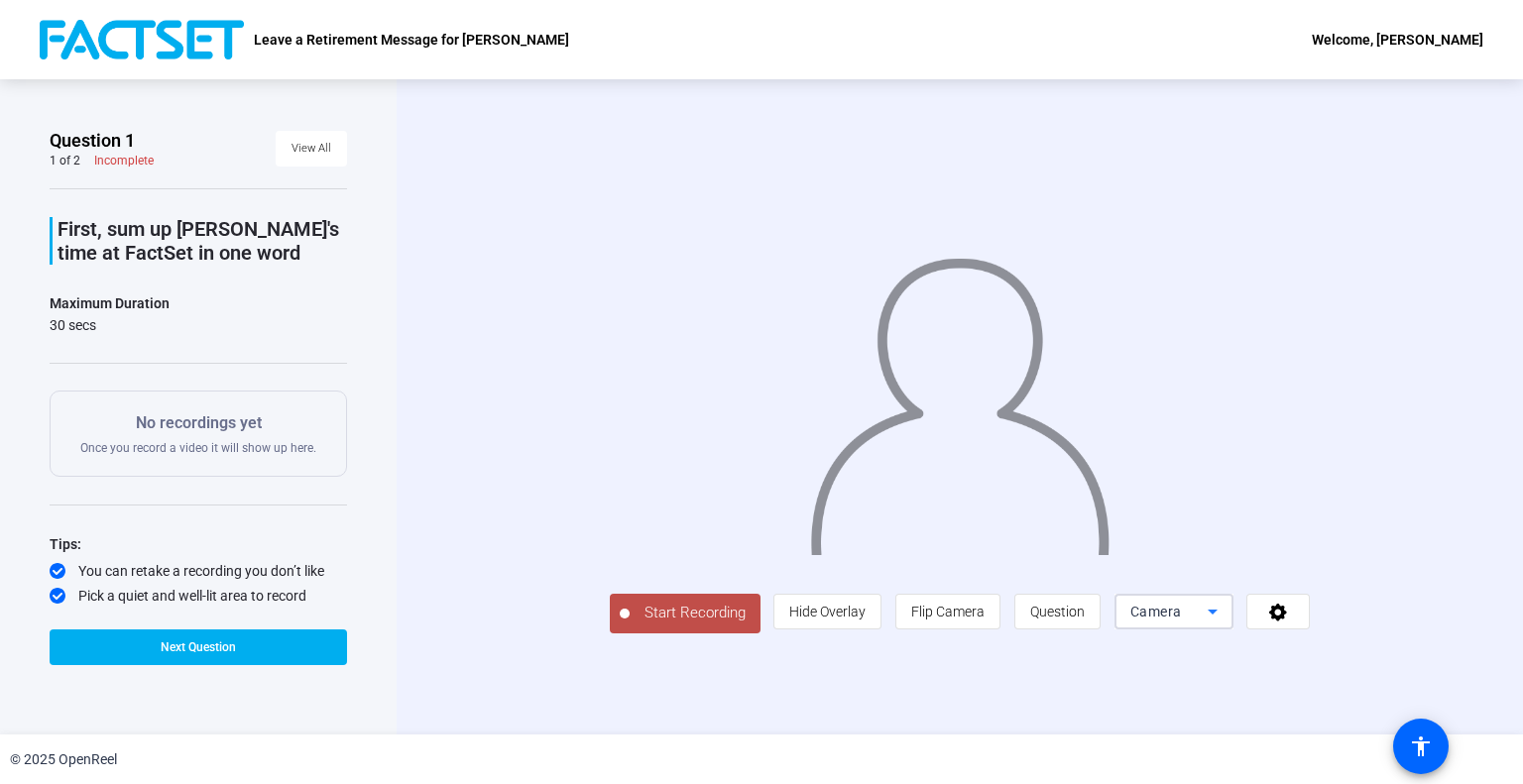 click on "Camera" at bounding box center [1169, 612] 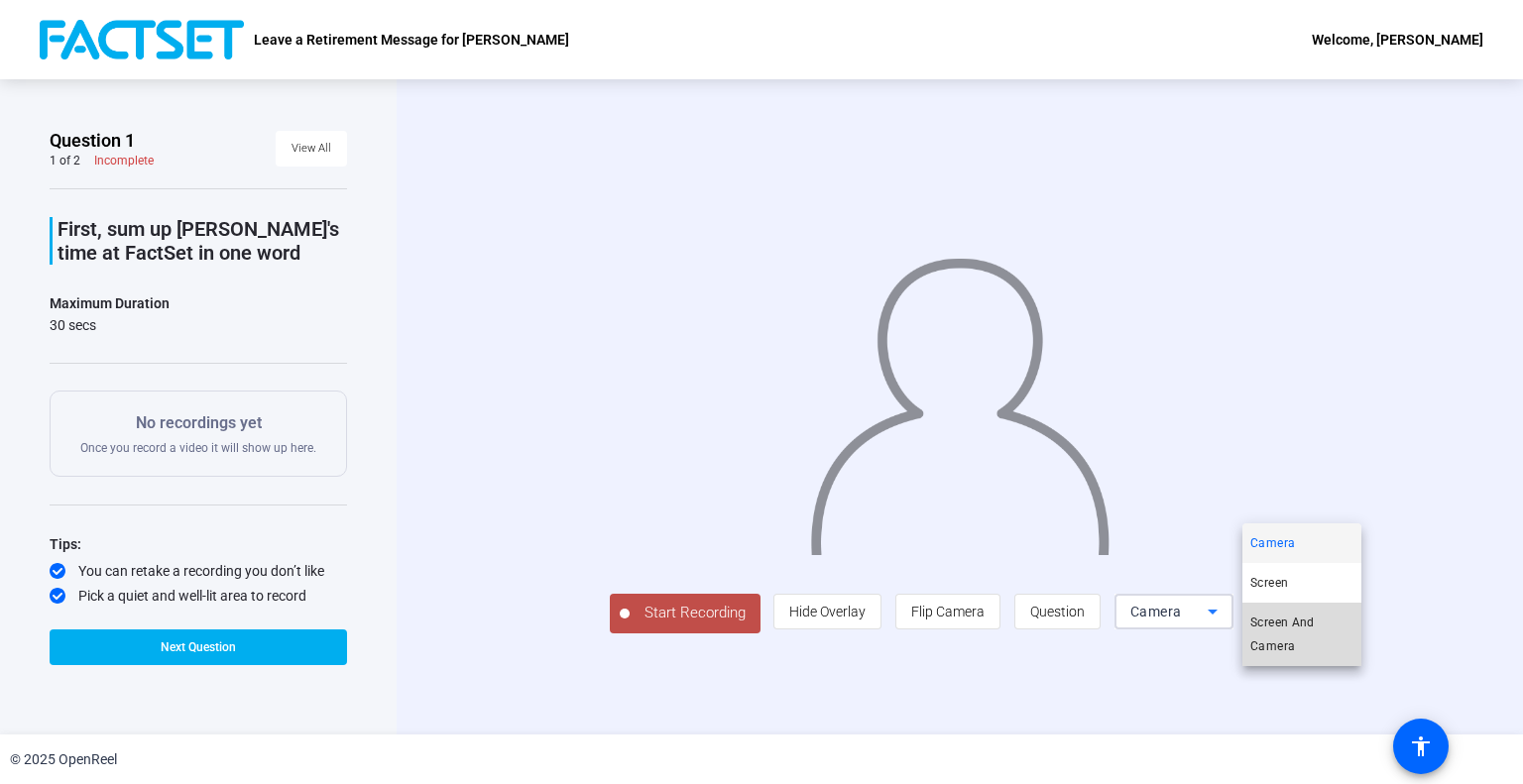 click on "Screen And Camera" at bounding box center [1302, 634] 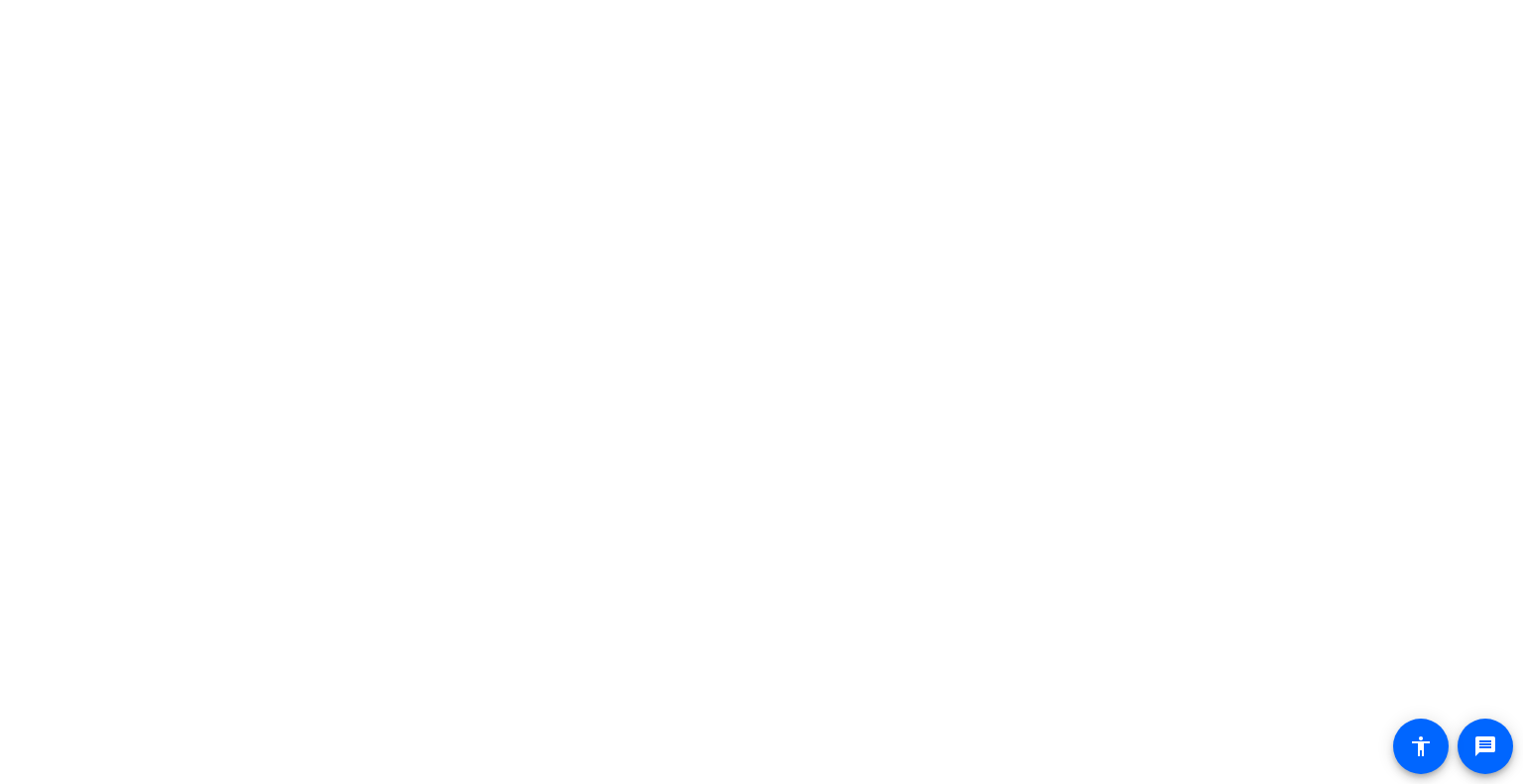 scroll, scrollTop: 0, scrollLeft: 0, axis: both 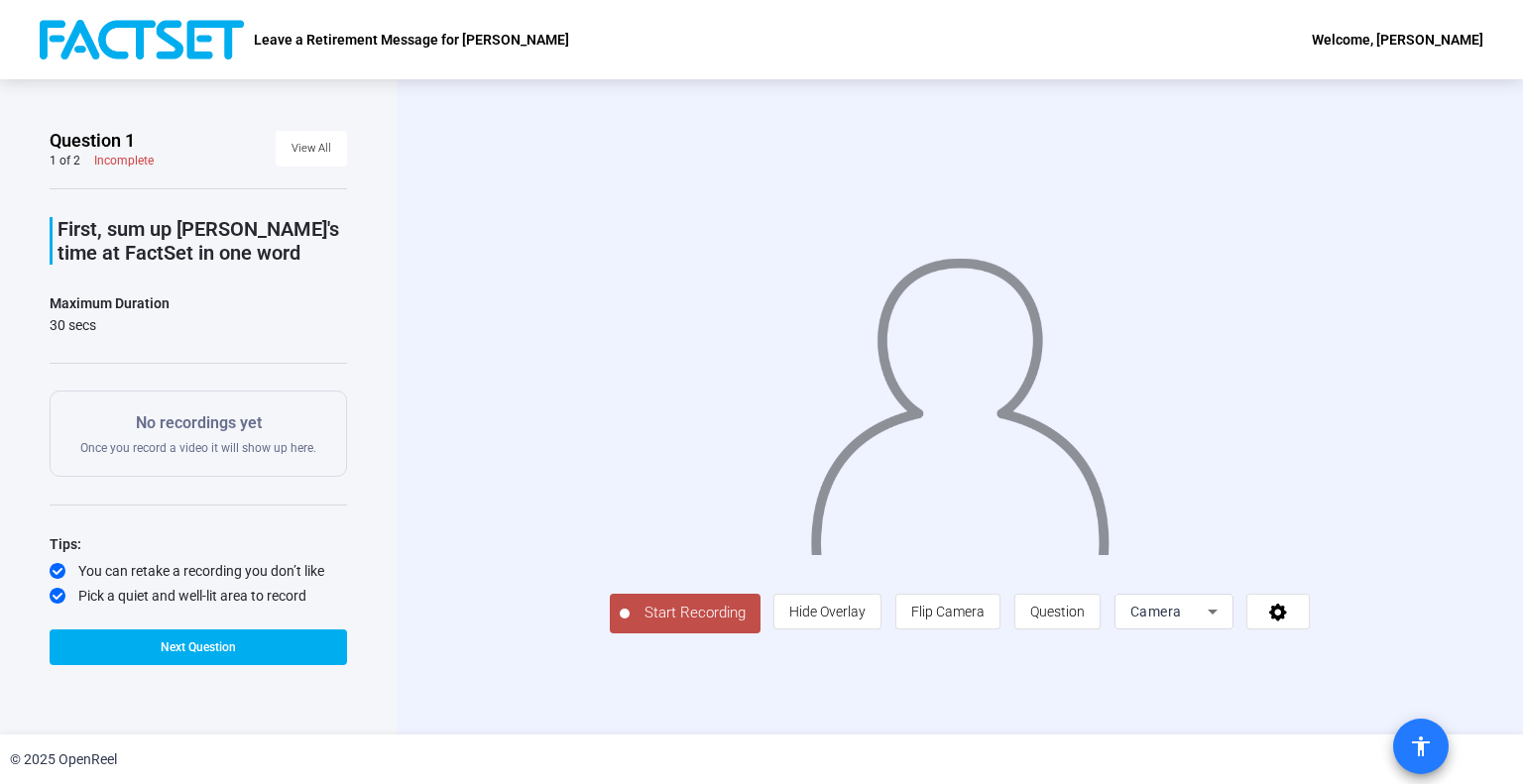 click on "accessibility" 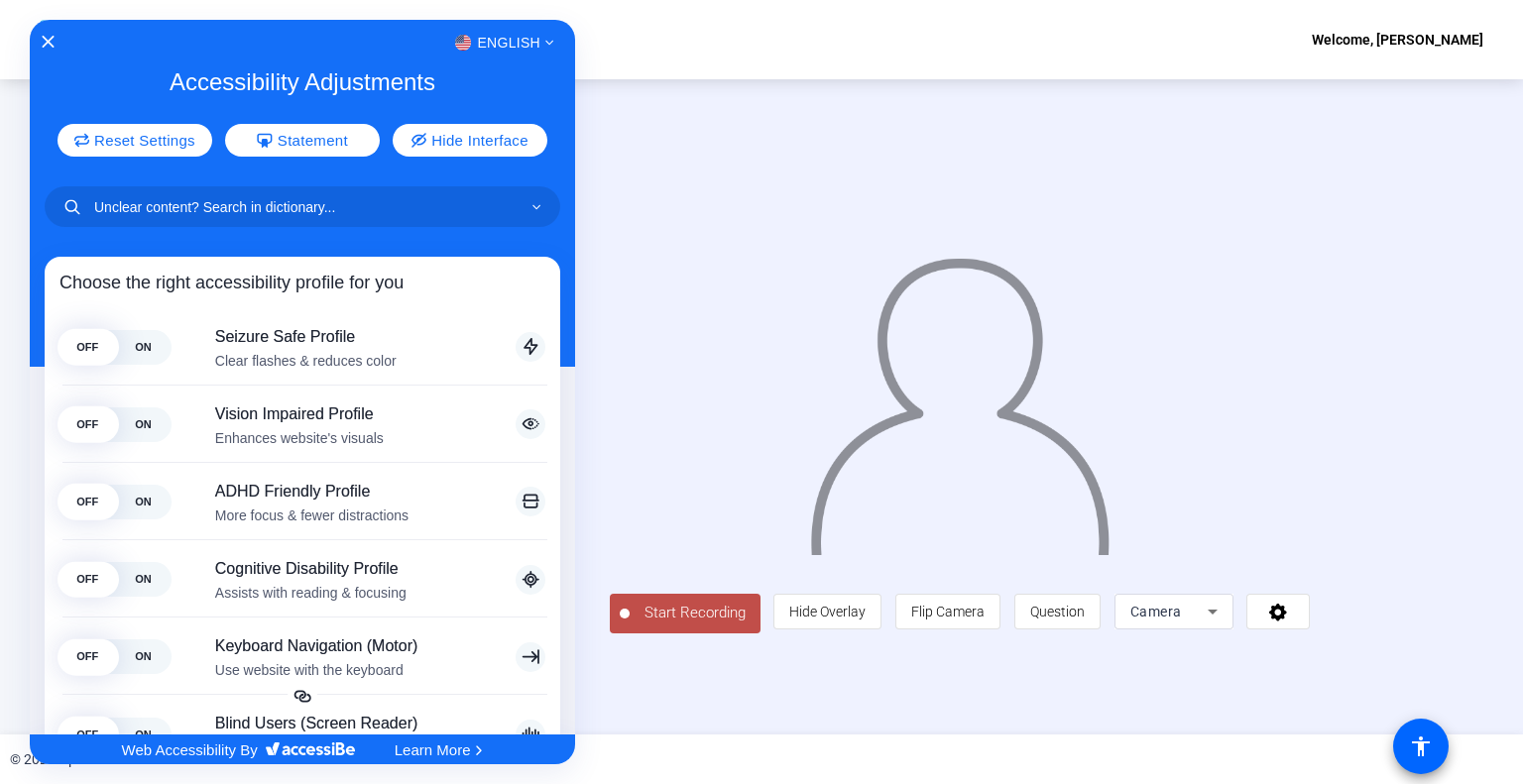 scroll, scrollTop: 99, scrollLeft: 0, axis: vertical 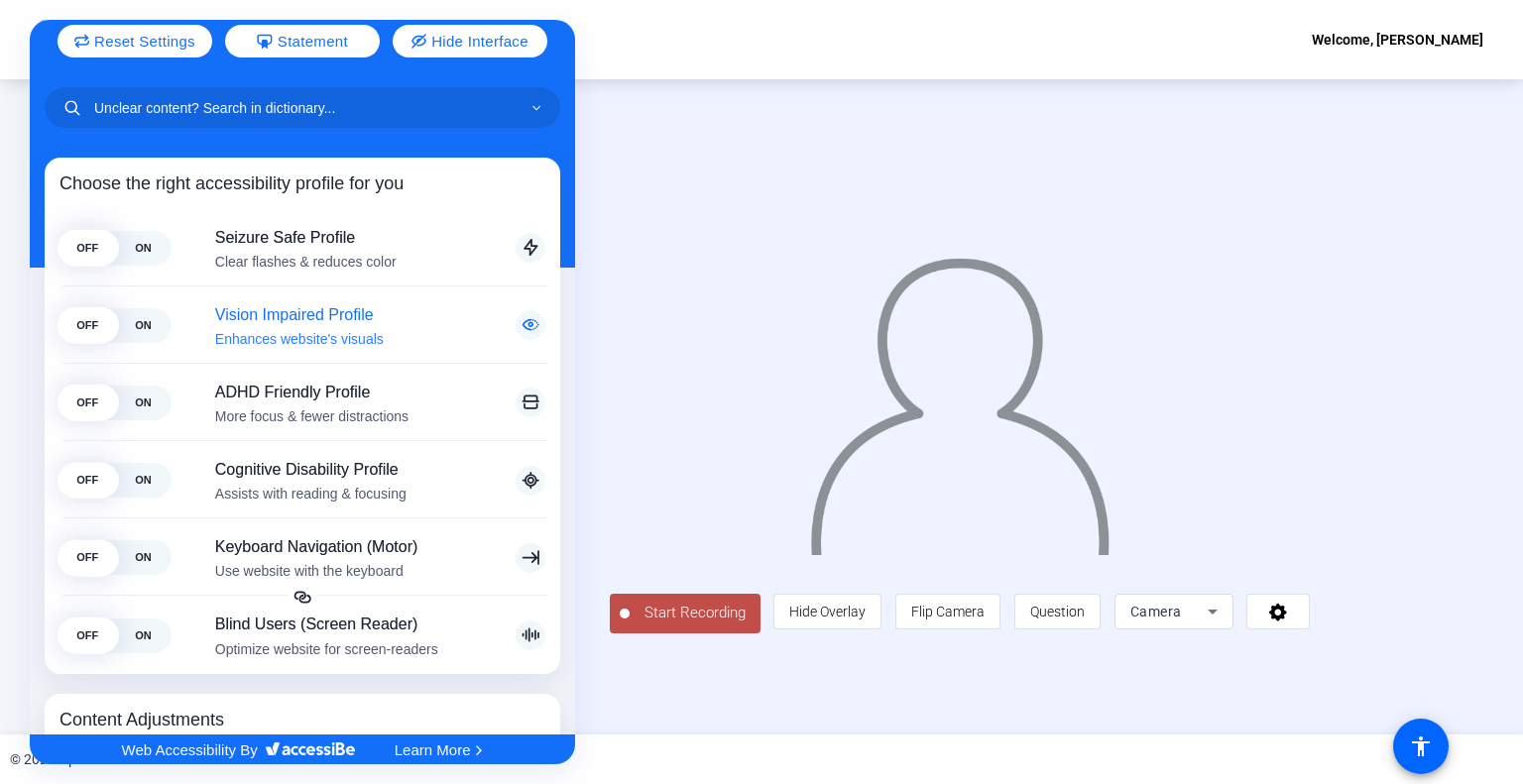 click on "ON" 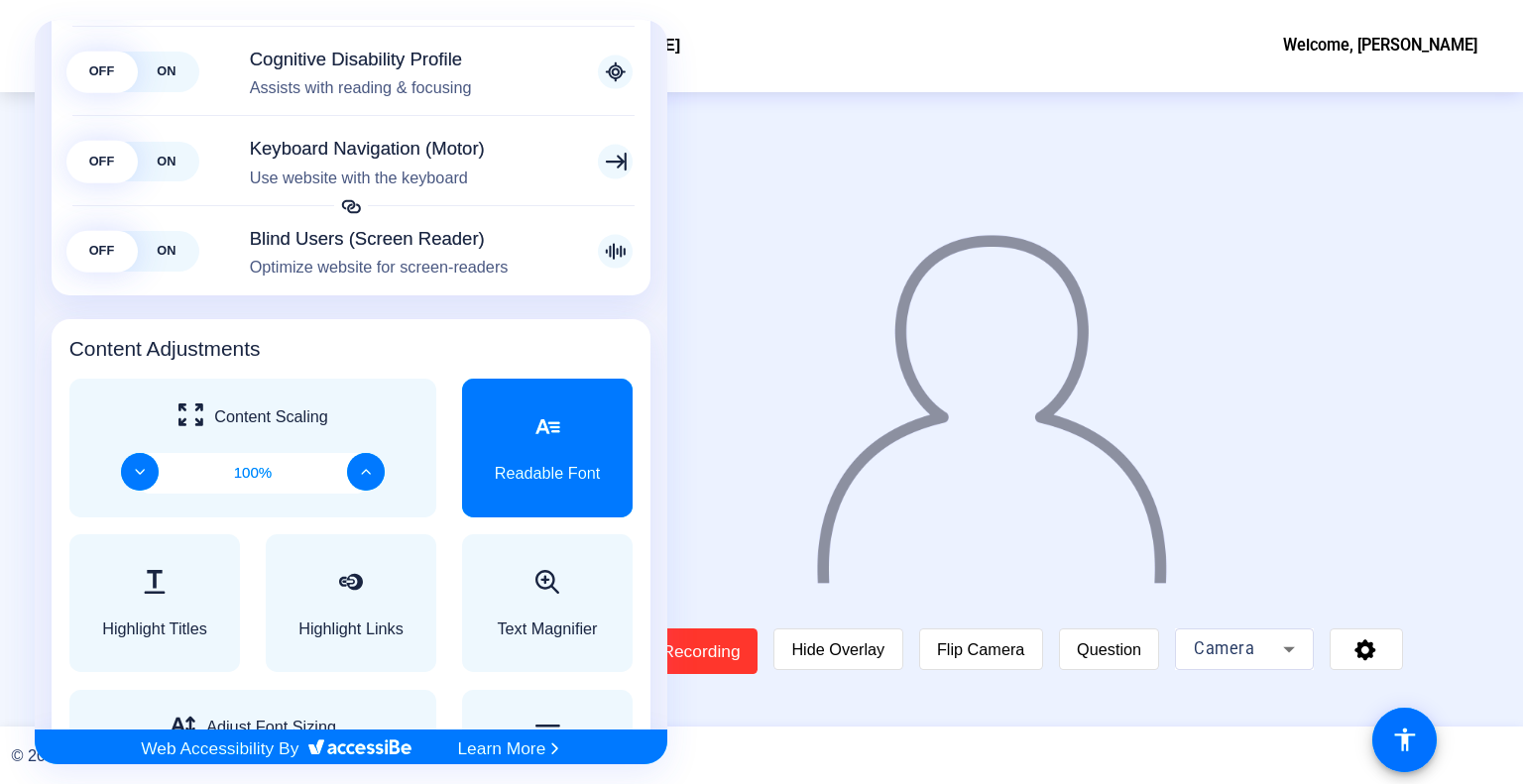 scroll, scrollTop: 0, scrollLeft: 0, axis: both 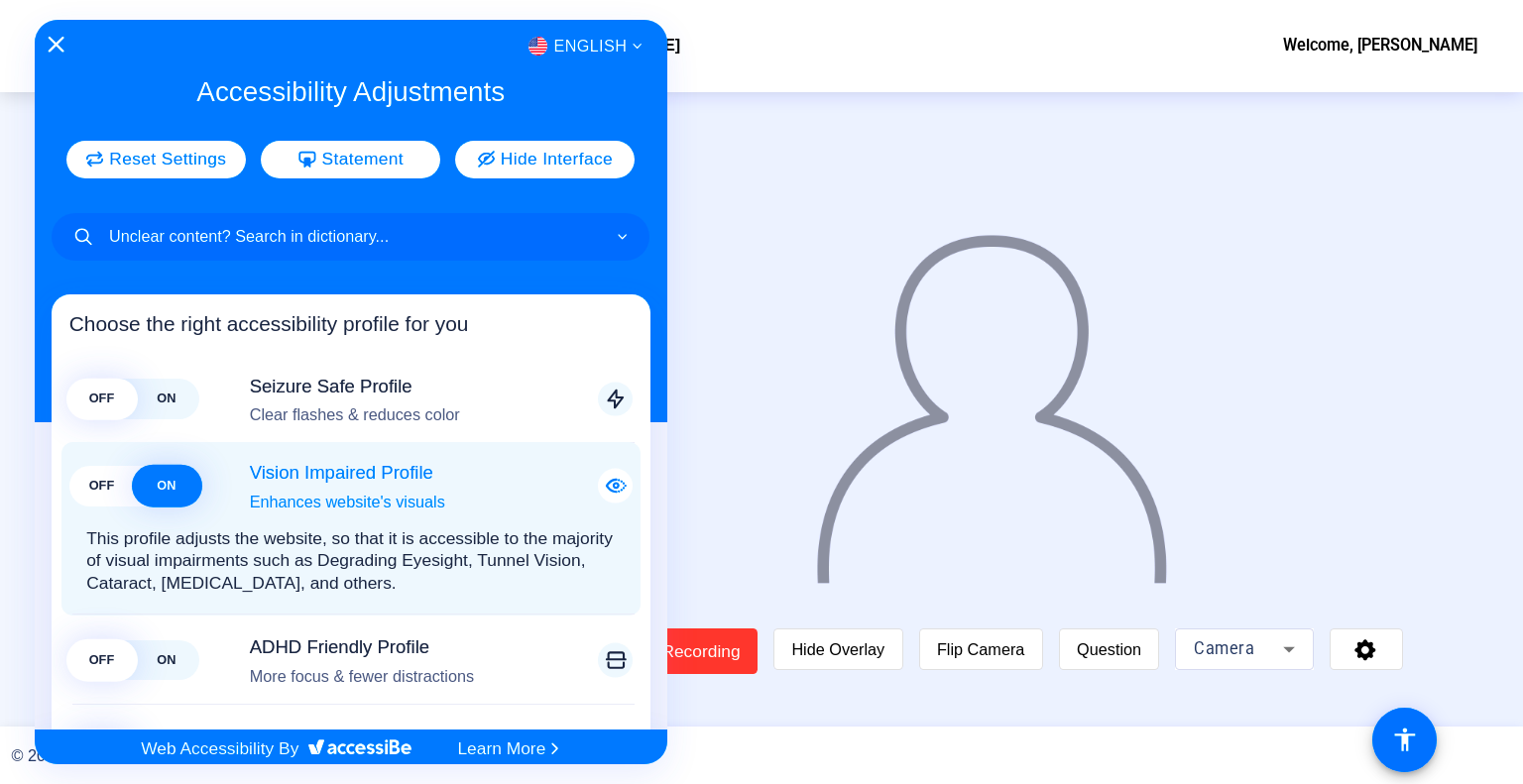 click 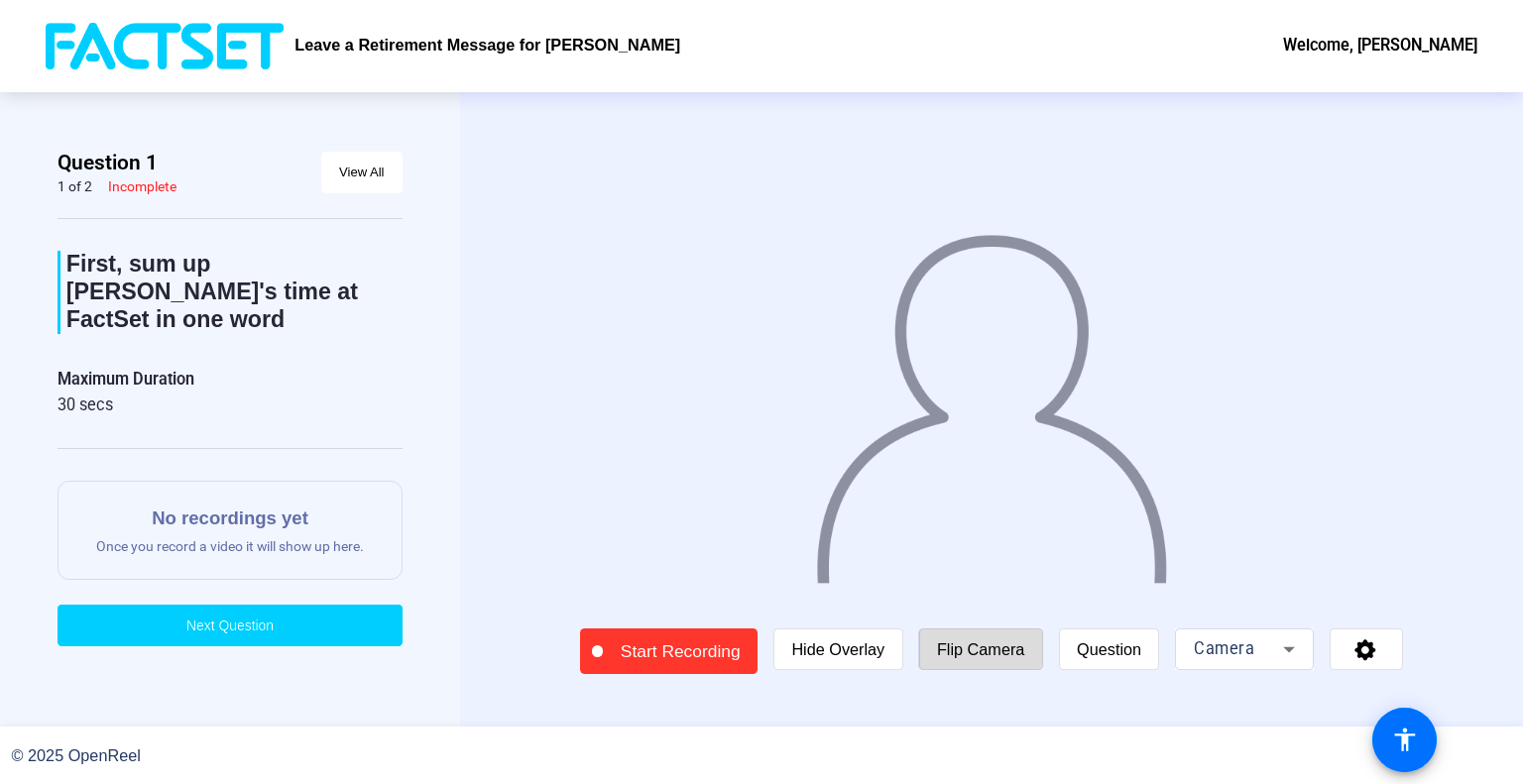 click on "Flip Camera" 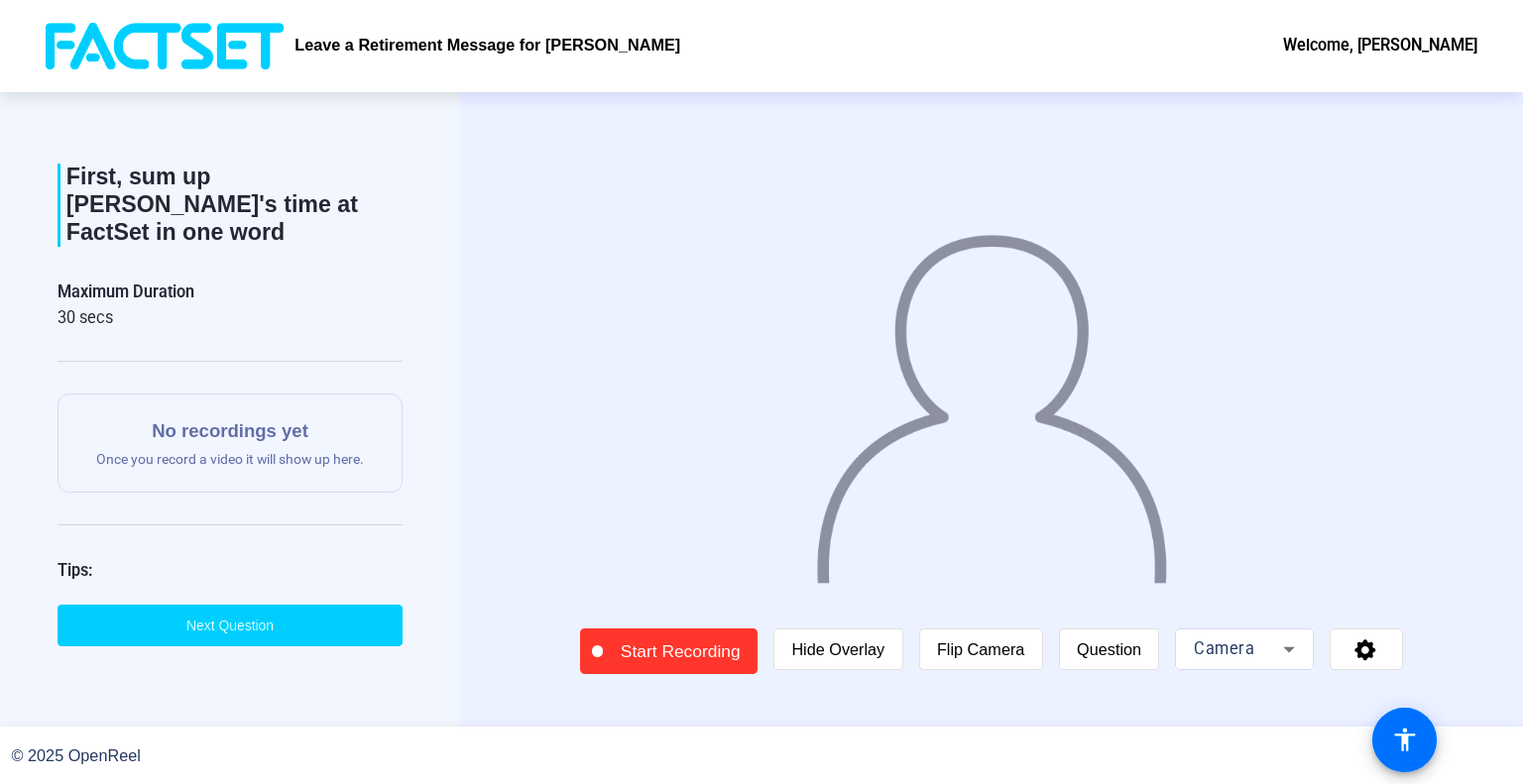 scroll, scrollTop: 129, scrollLeft: 0, axis: vertical 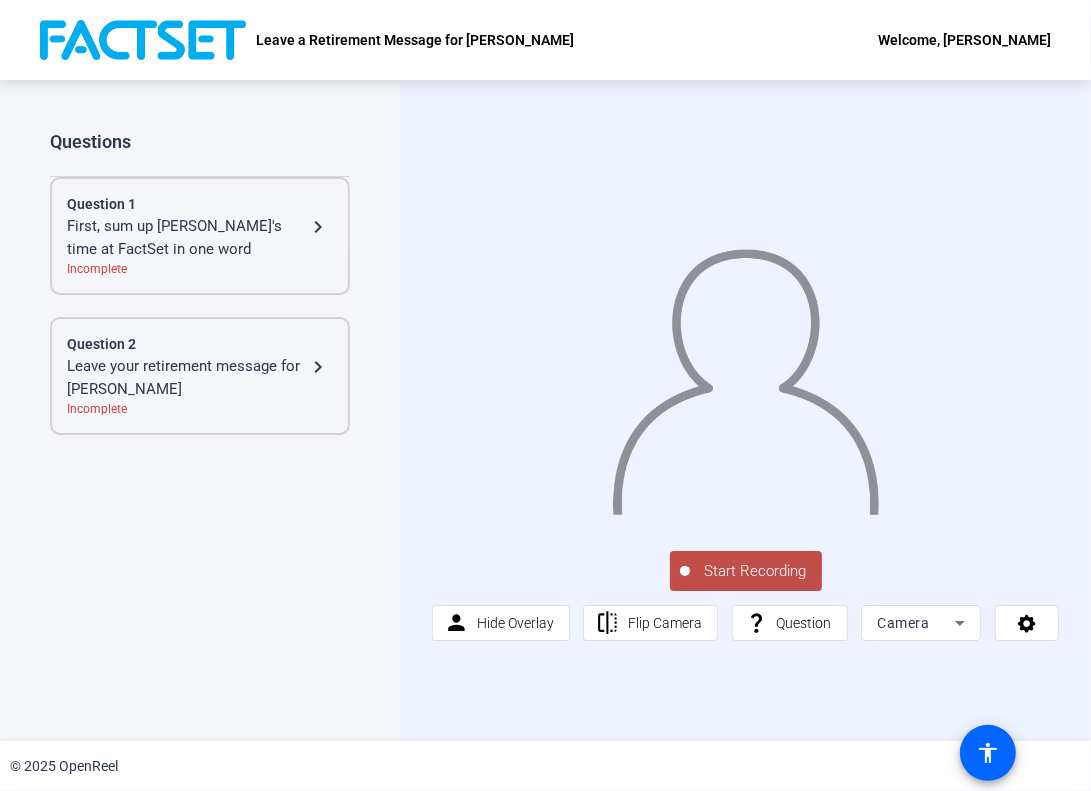 click on "Question 1" 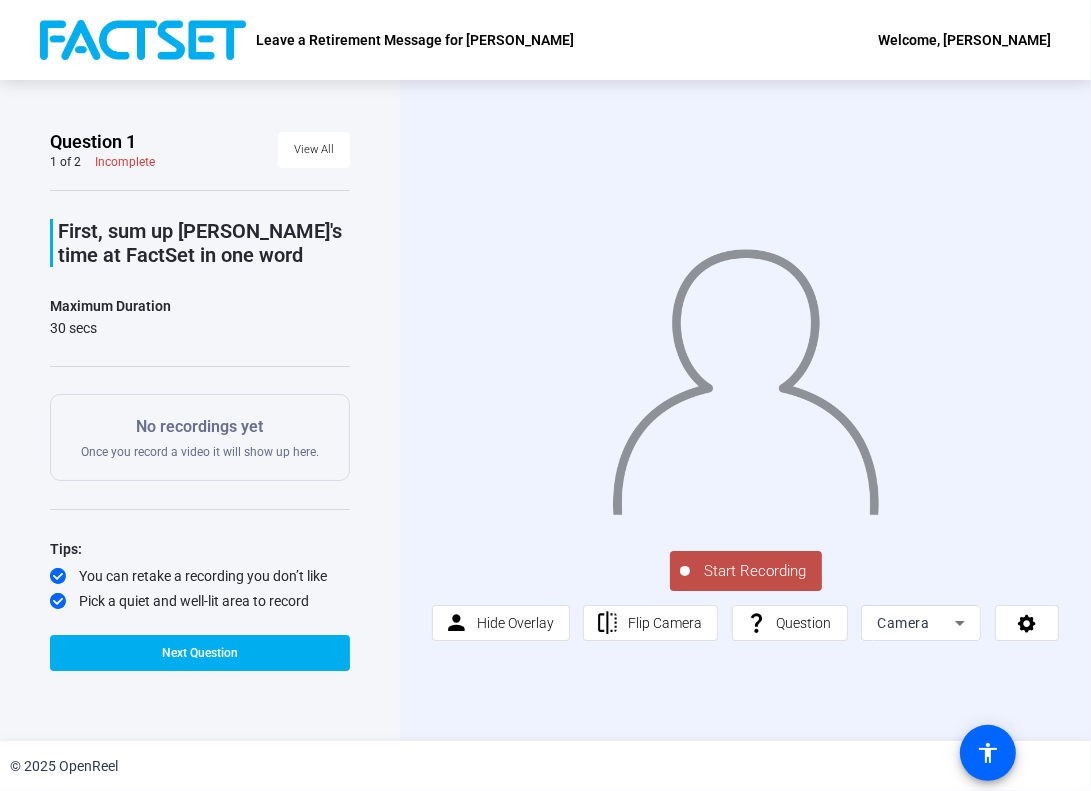 click on "Start Recording" 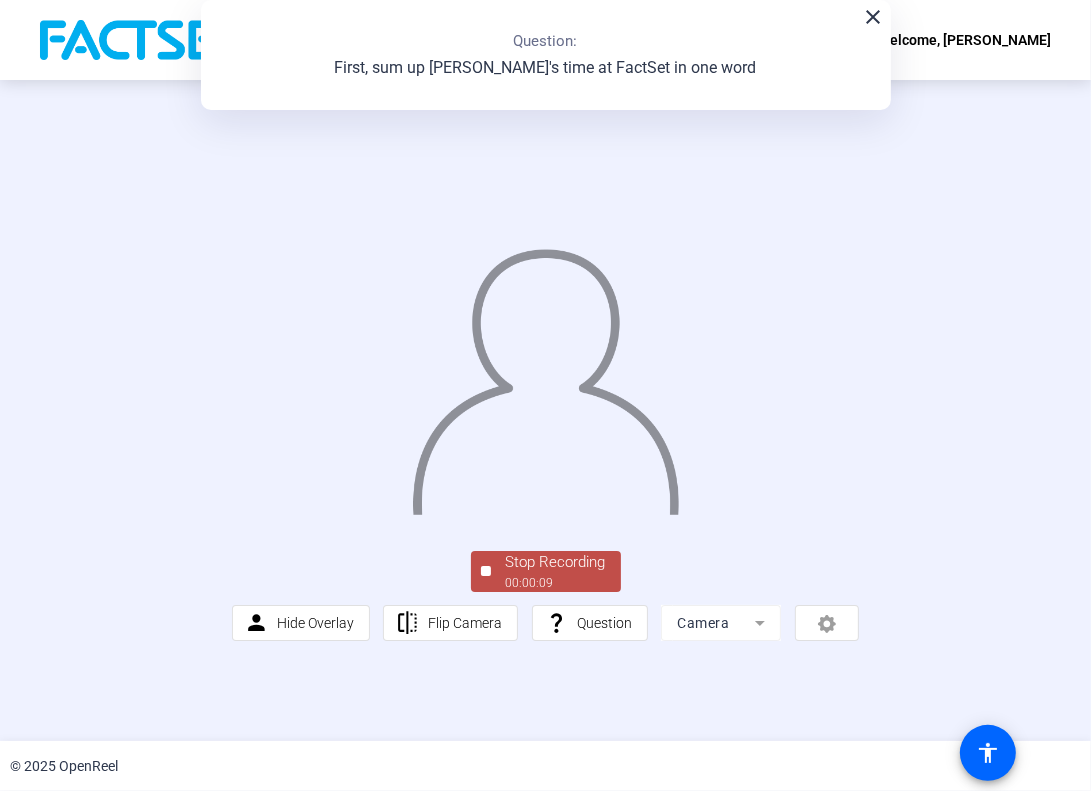 click on "Stop Recording" 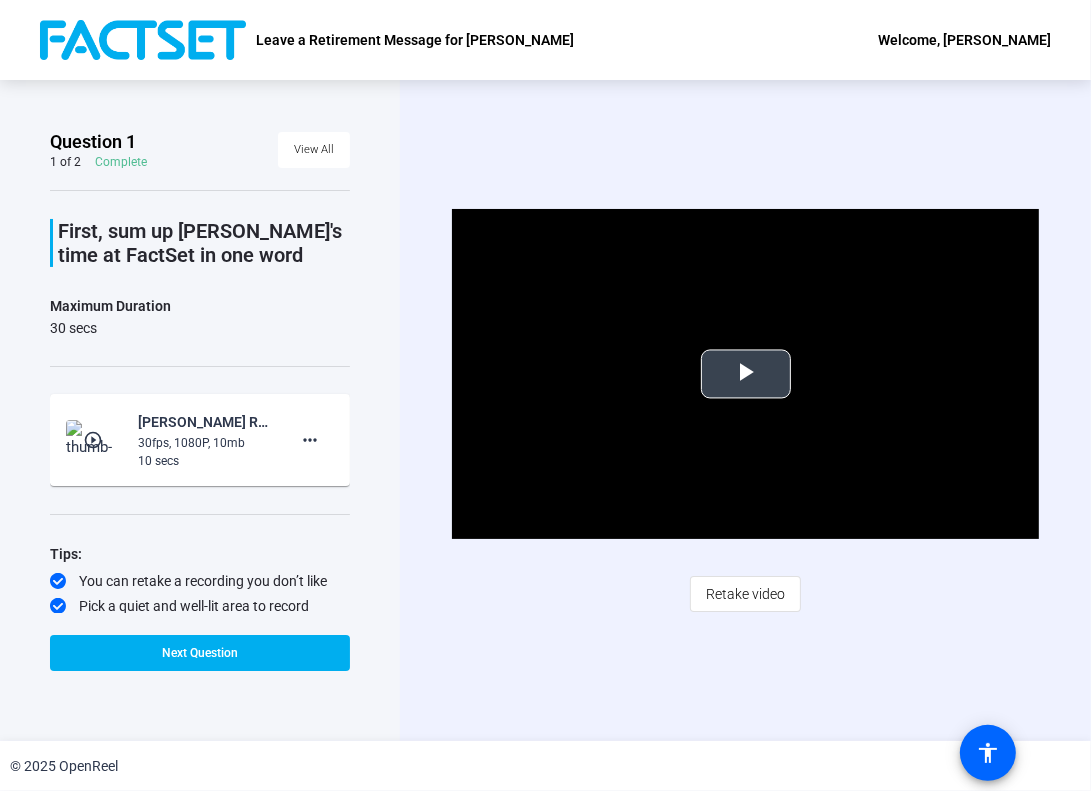 click at bounding box center (746, 374) 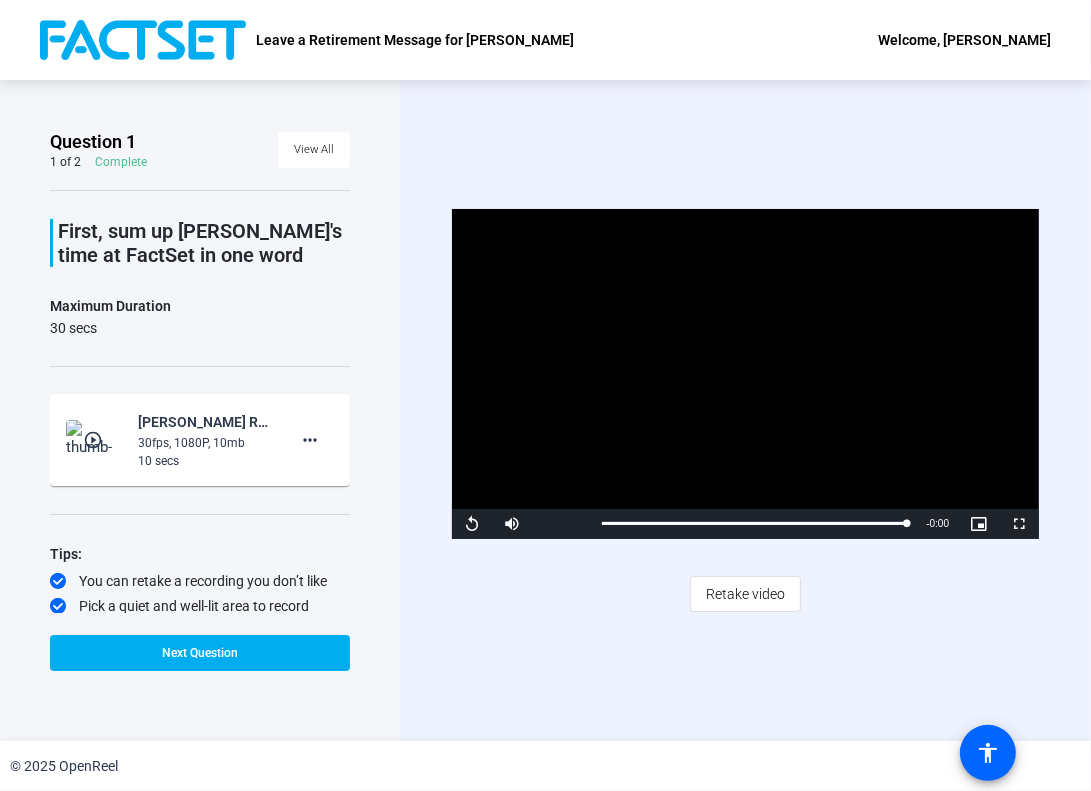 scroll, scrollTop: 27, scrollLeft: 0, axis: vertical 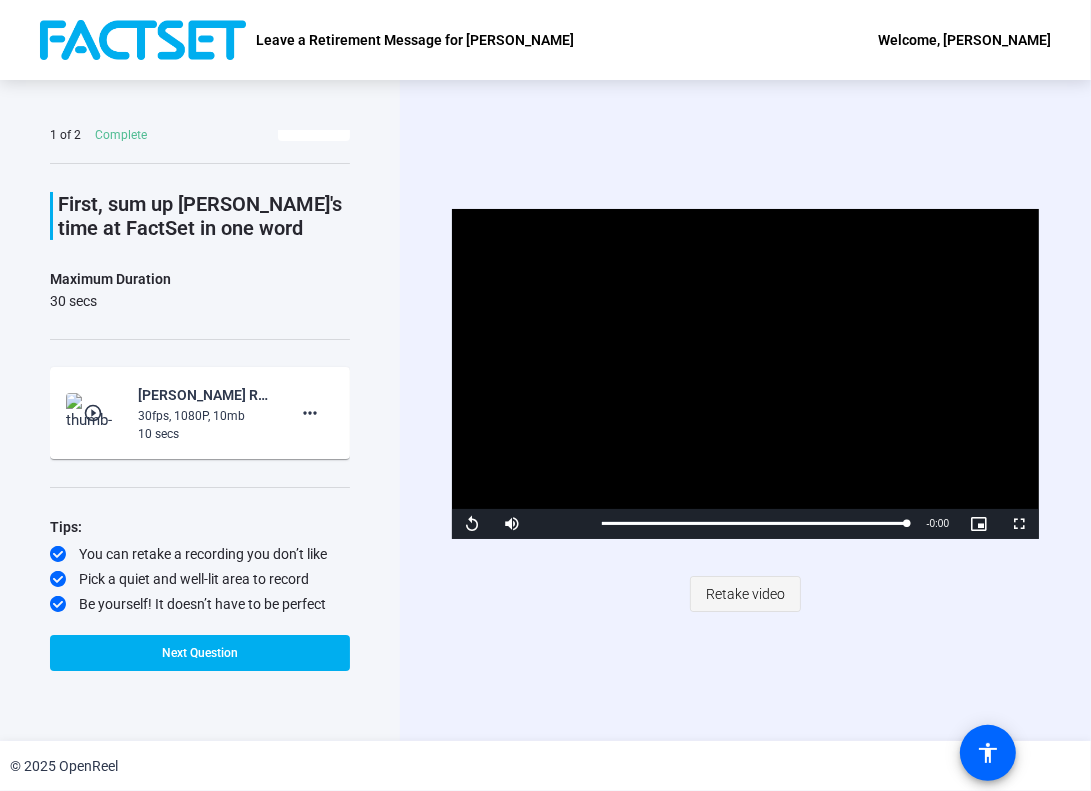 click on "Retake video" 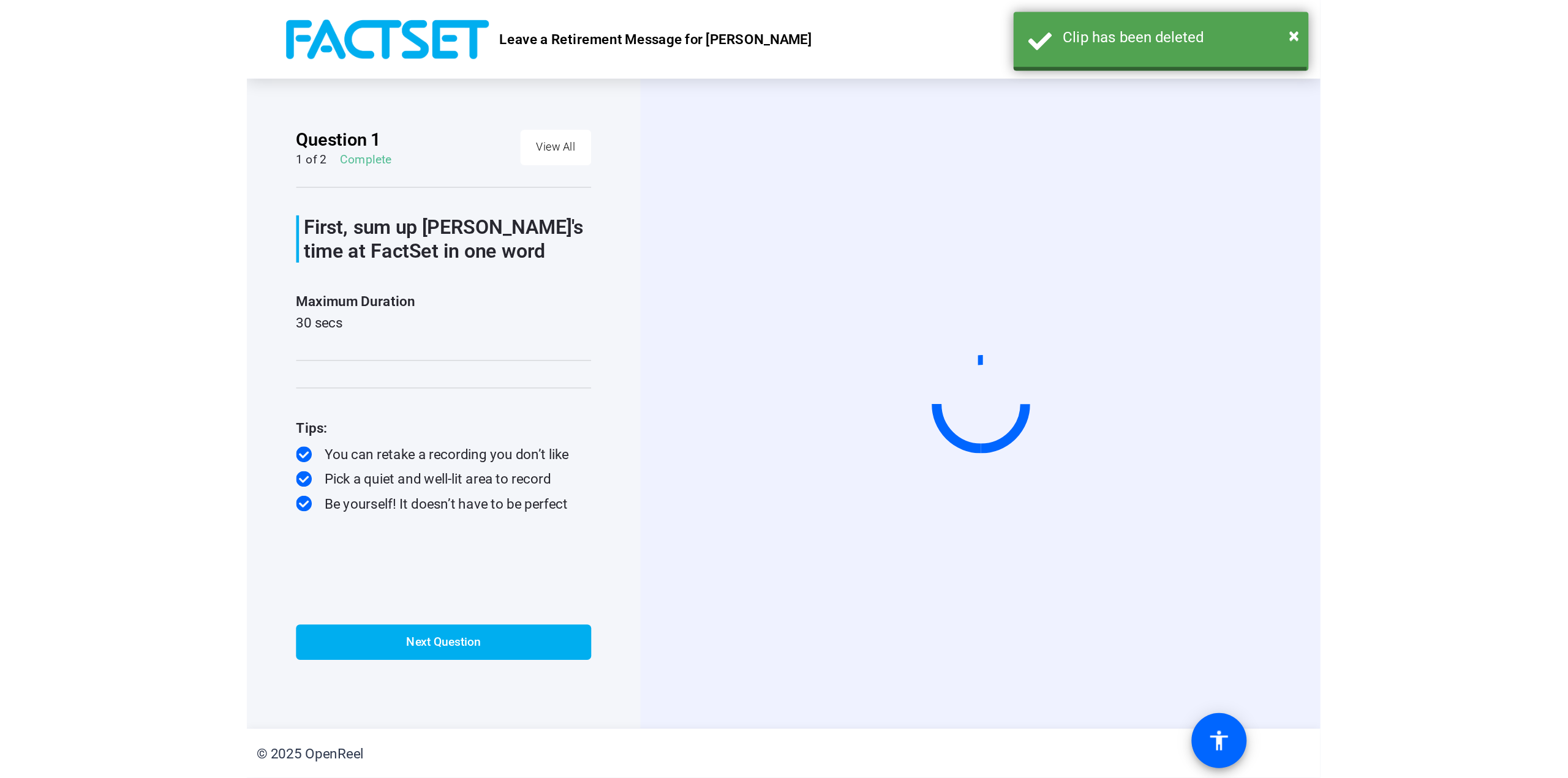 scroll, scrollTop: 0, scrollLeft: 0, axis: both 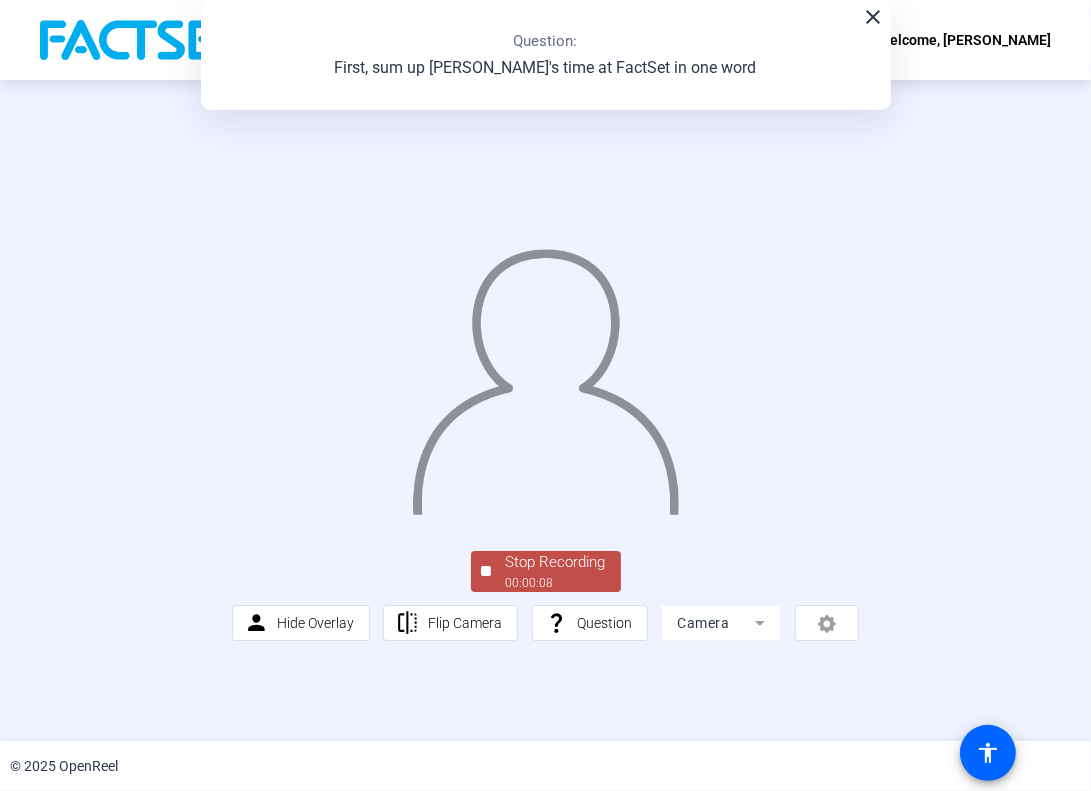 click on "Stop Recording" 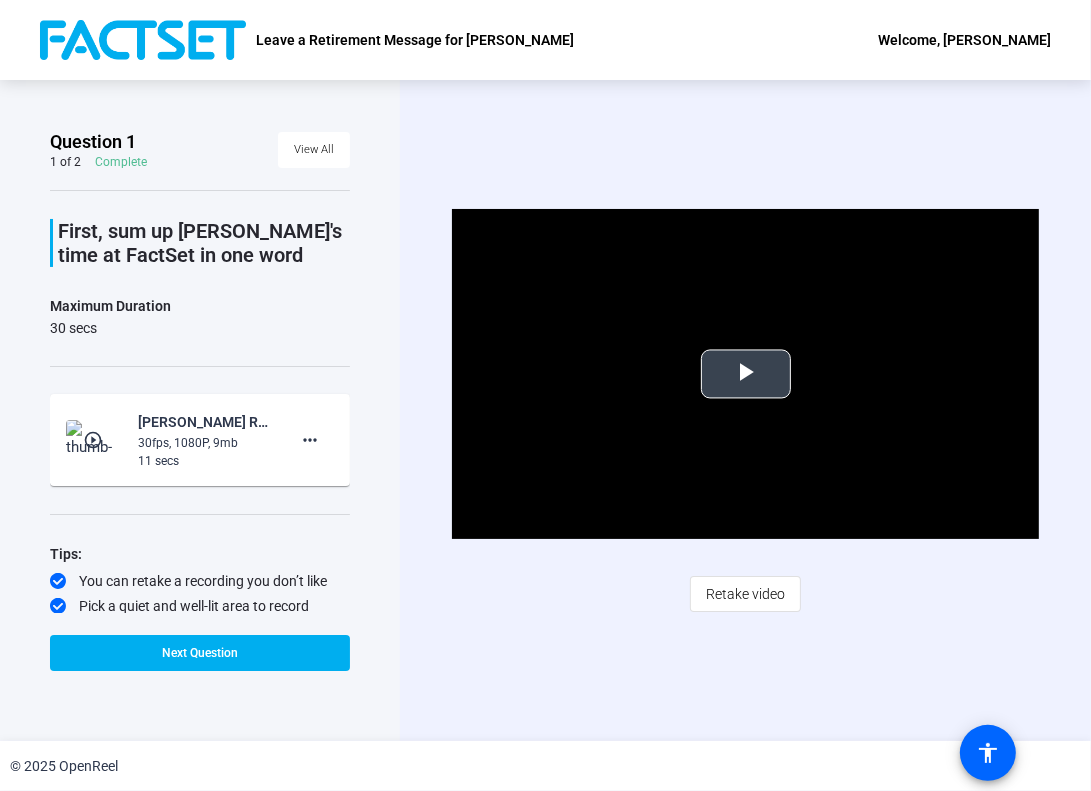 click at bounding box center (746, 374) 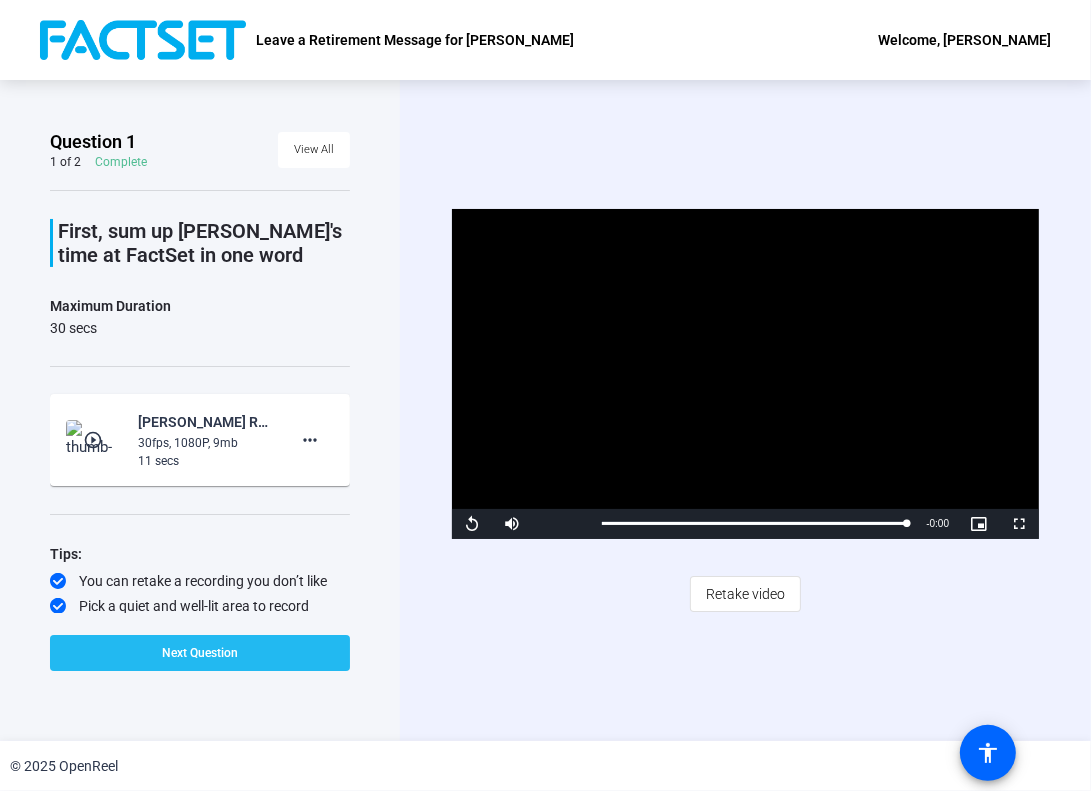 click 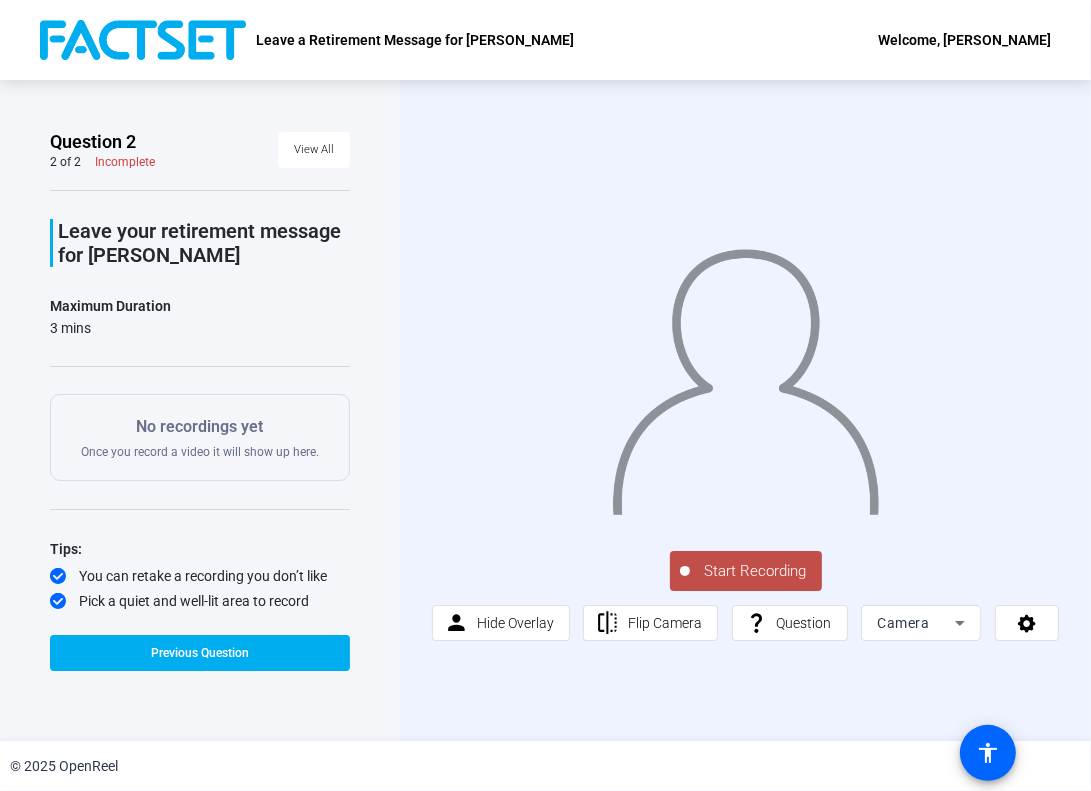 click on "Start Recording" 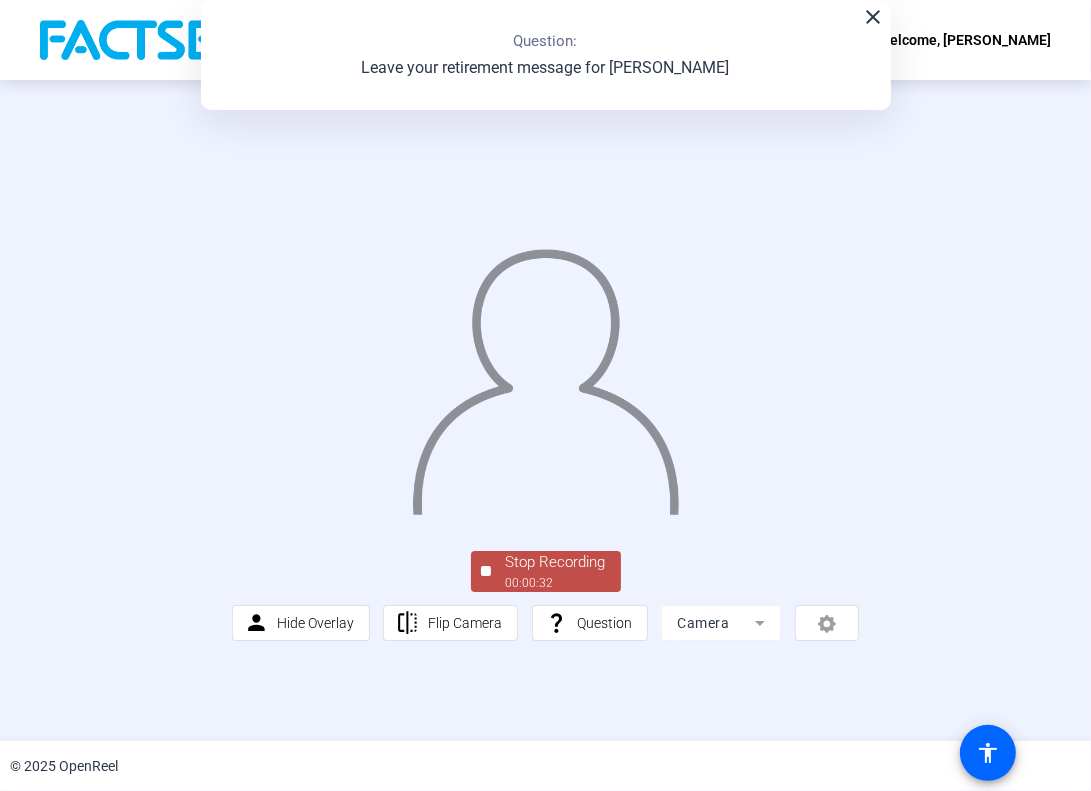 click on "Stop Recording  00:00:32  person  Hide Overlay flip Flip Camera question_mark  Question Camera" 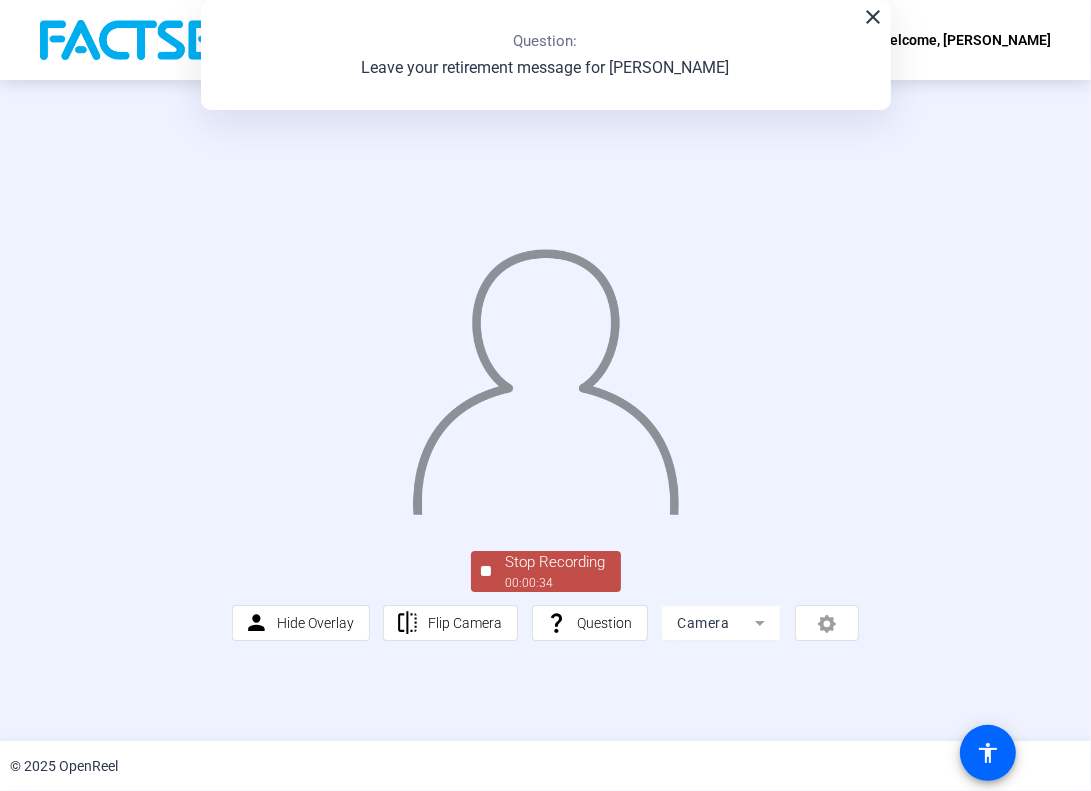 click on "Stop Recording" 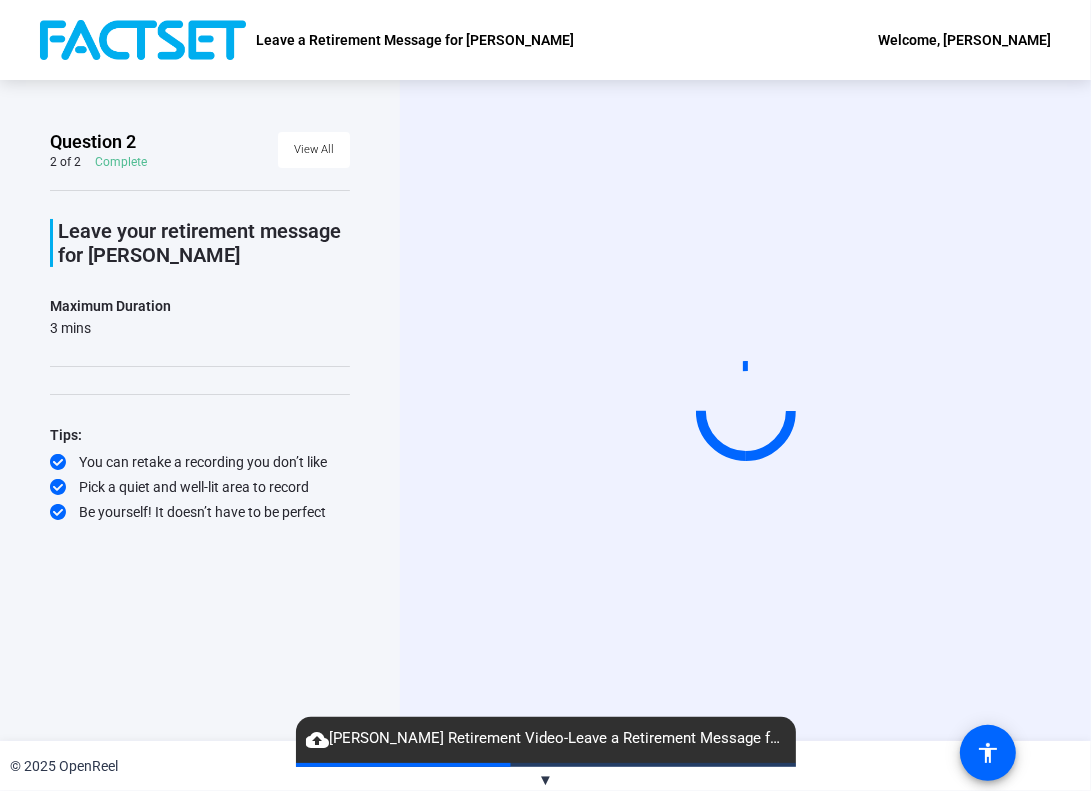 click on "Leave a Retirement Message for [PERSON_NAME], [PERSON_NAME]" 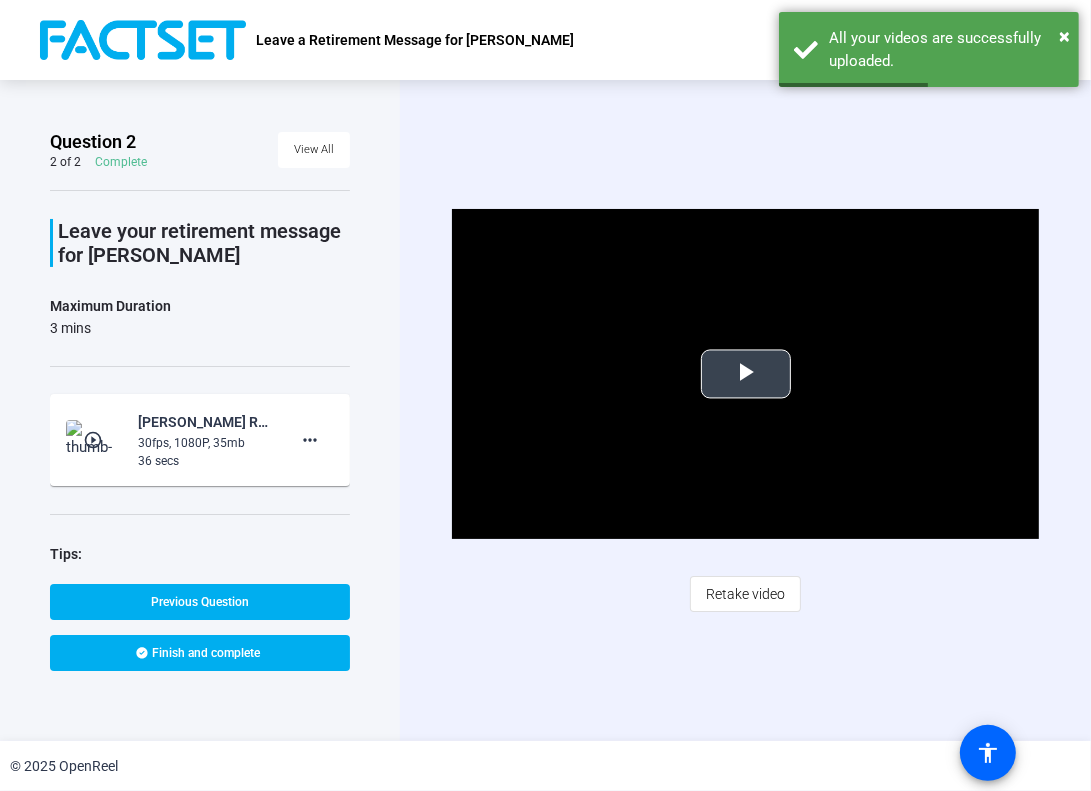 click at bounding box center (746, 374) 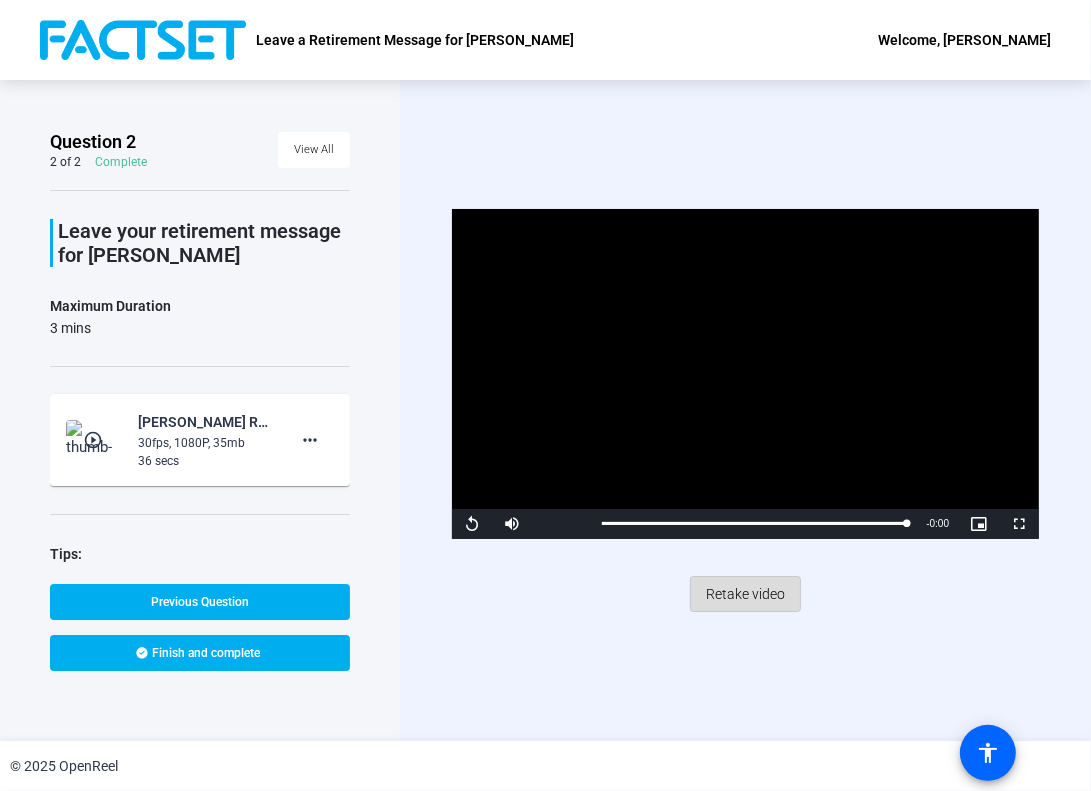 click on "Retake video" 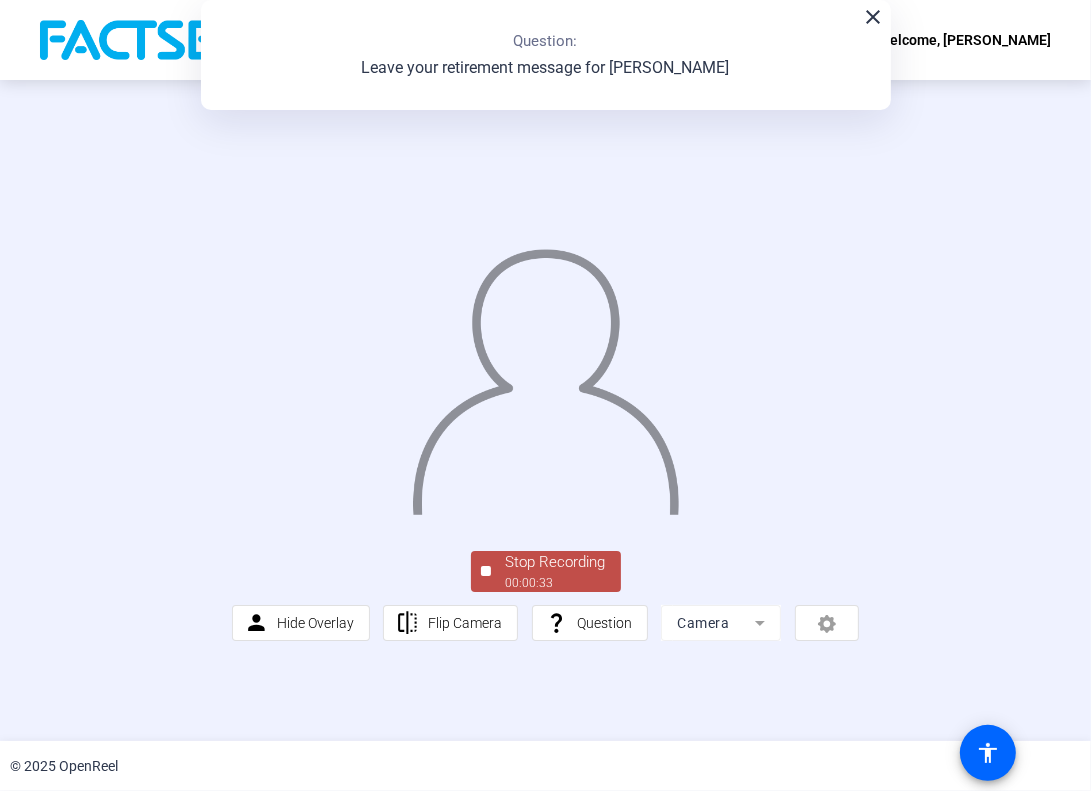 click on "Stop Recording" 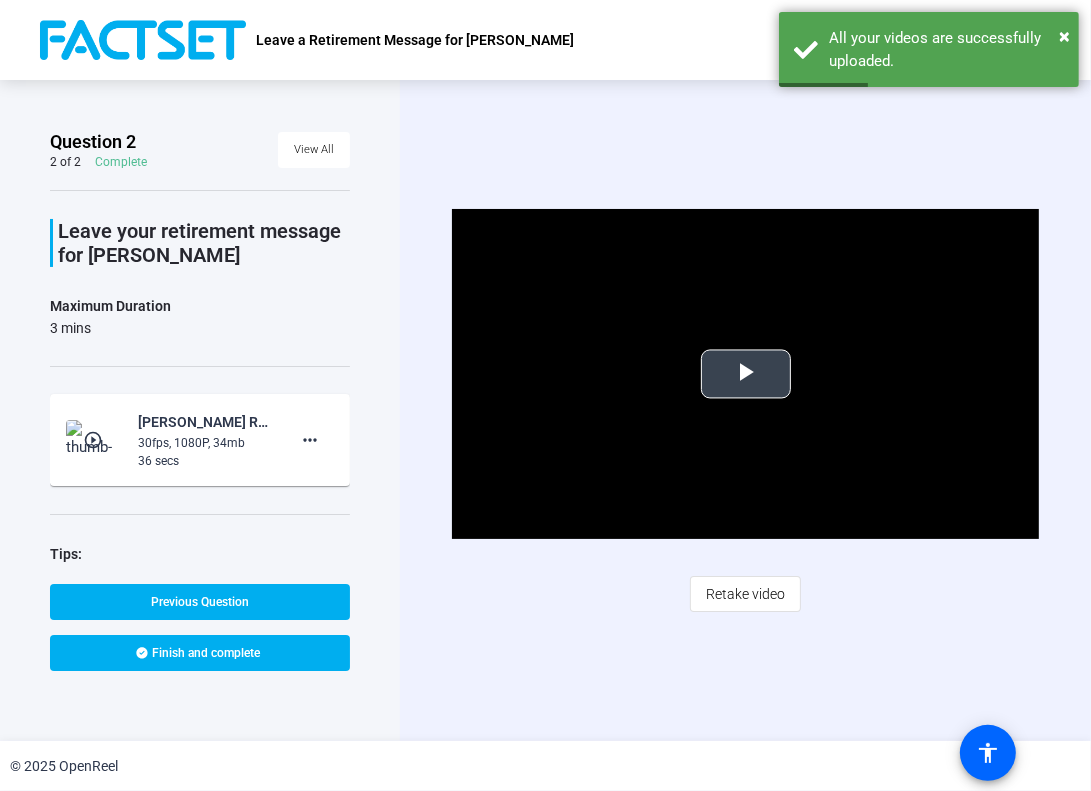 click at bounding box center [746, 374] 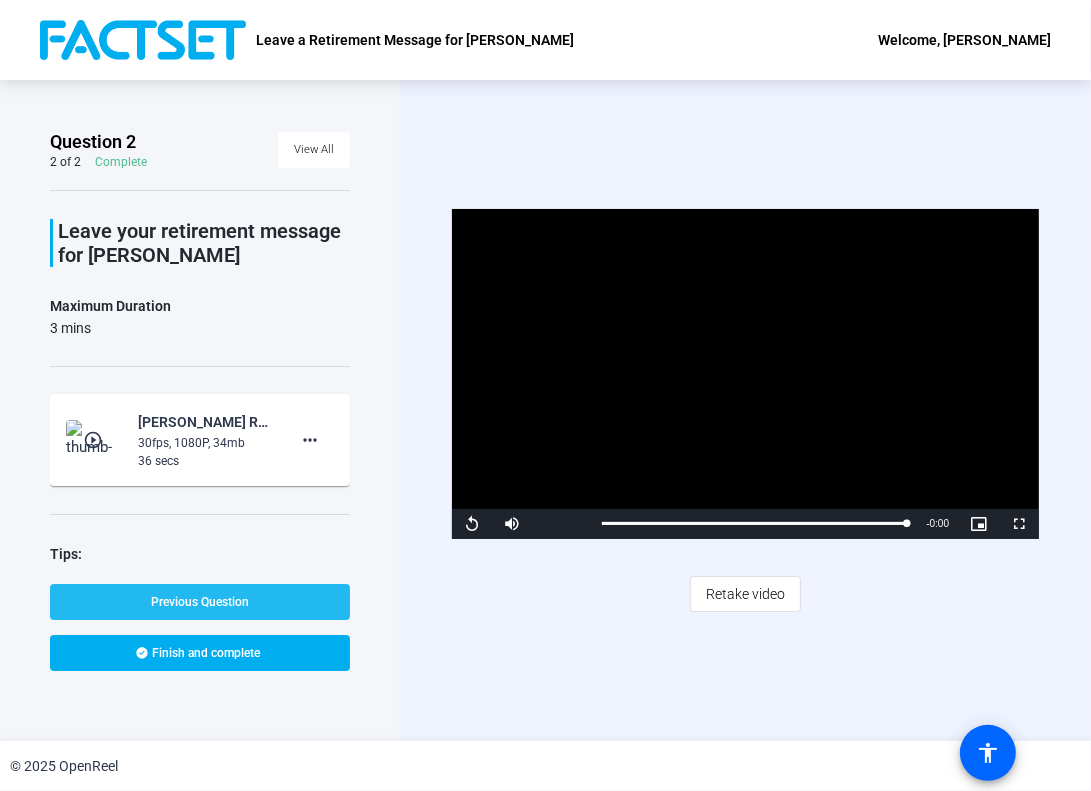 click on "Previous Question" 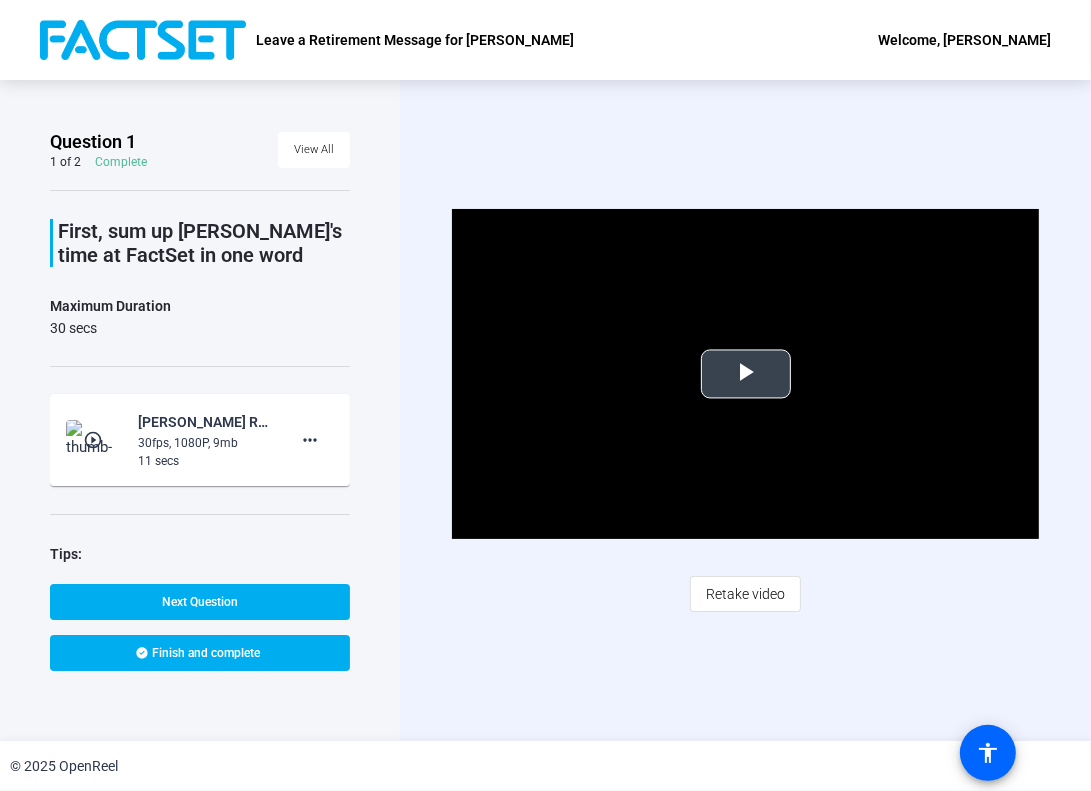 click at bounding box center [746, 374] 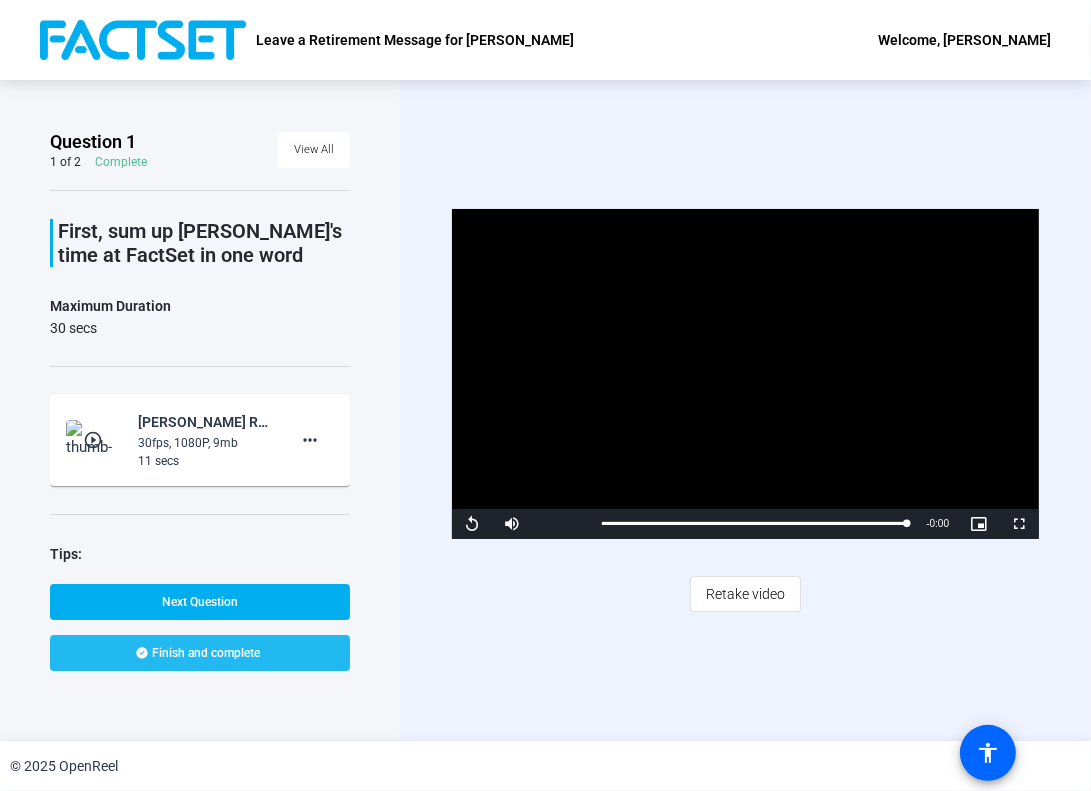 click on "Finish and complete" 